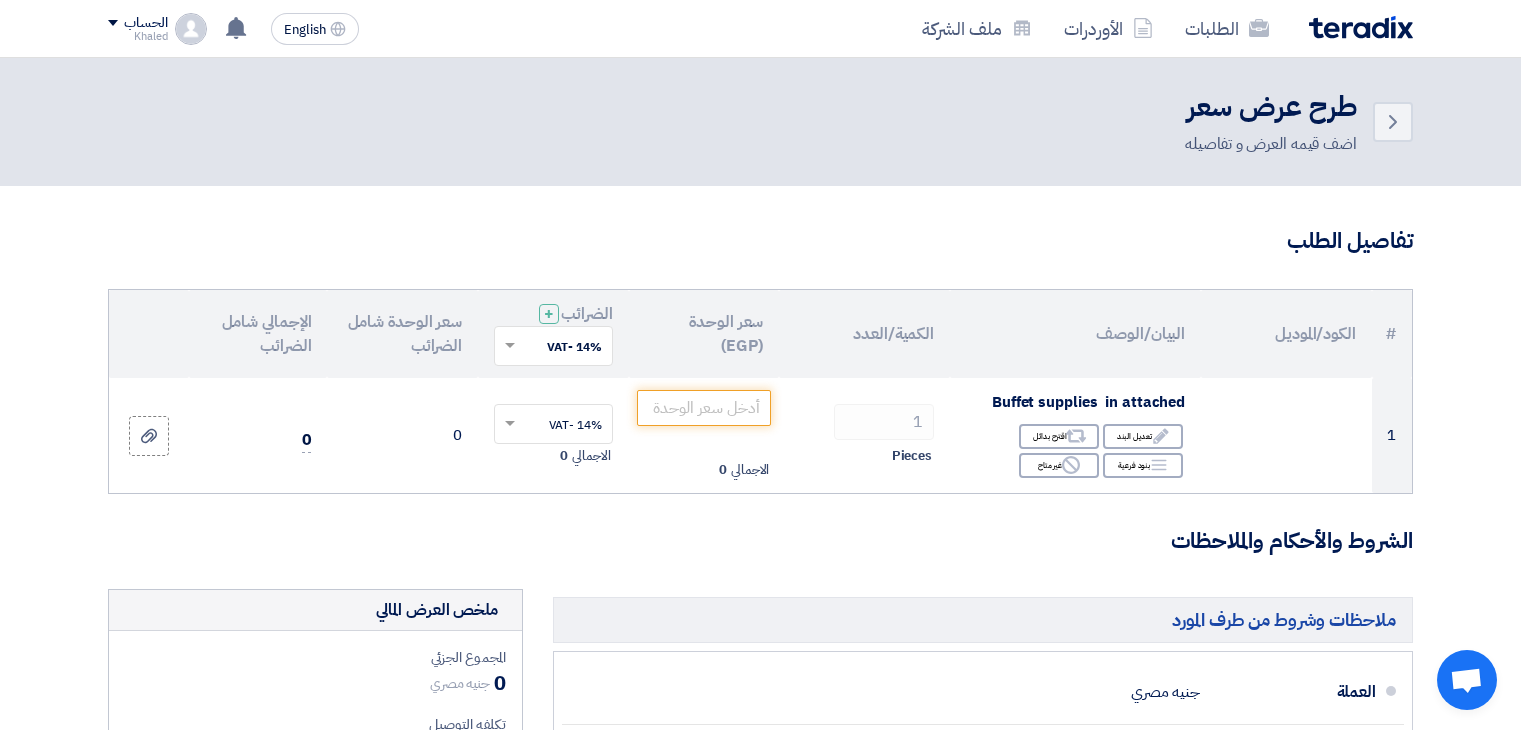 scroll, scrollTop: 683, scrollLeft: 0, axis: vertical 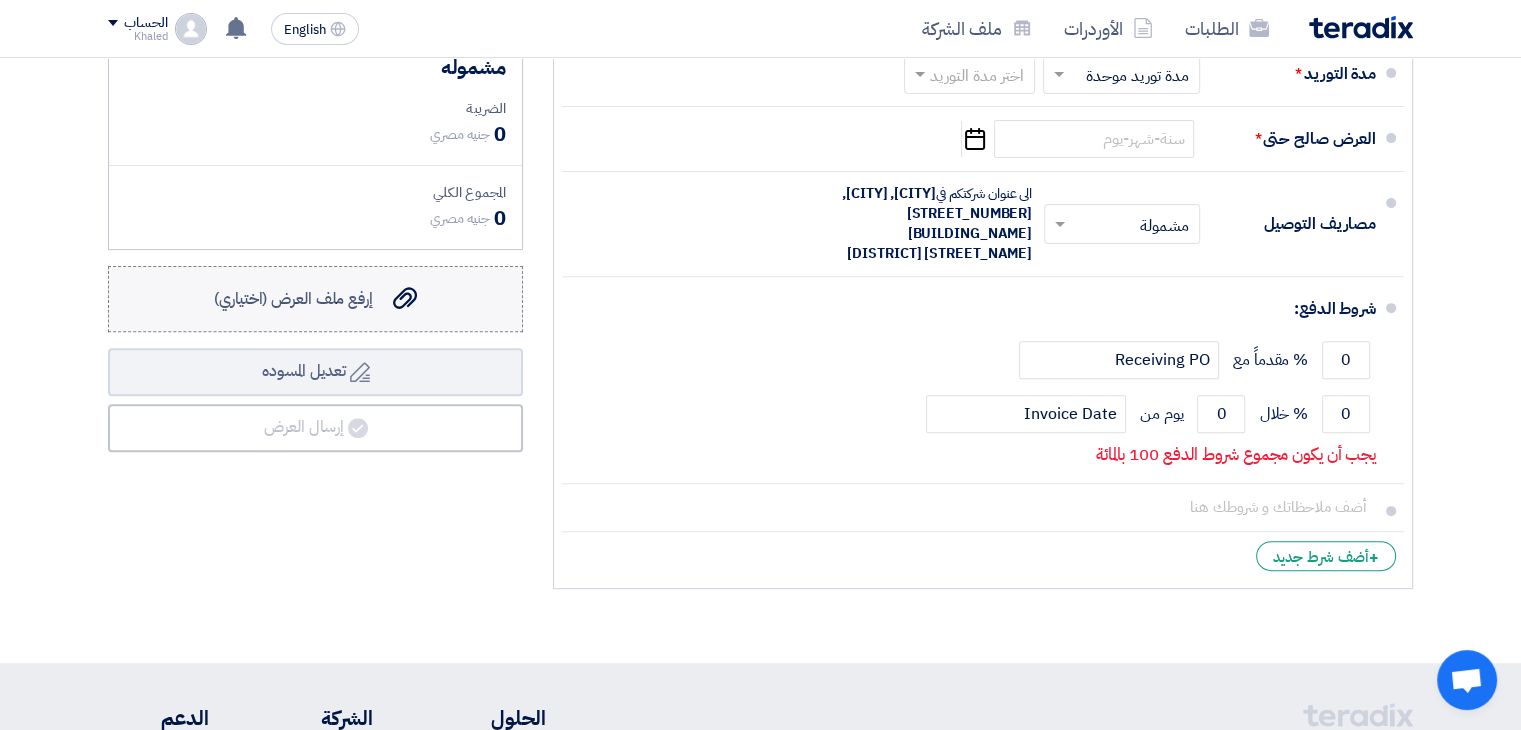 click on "إرفع ملف العرض (اختياري)" 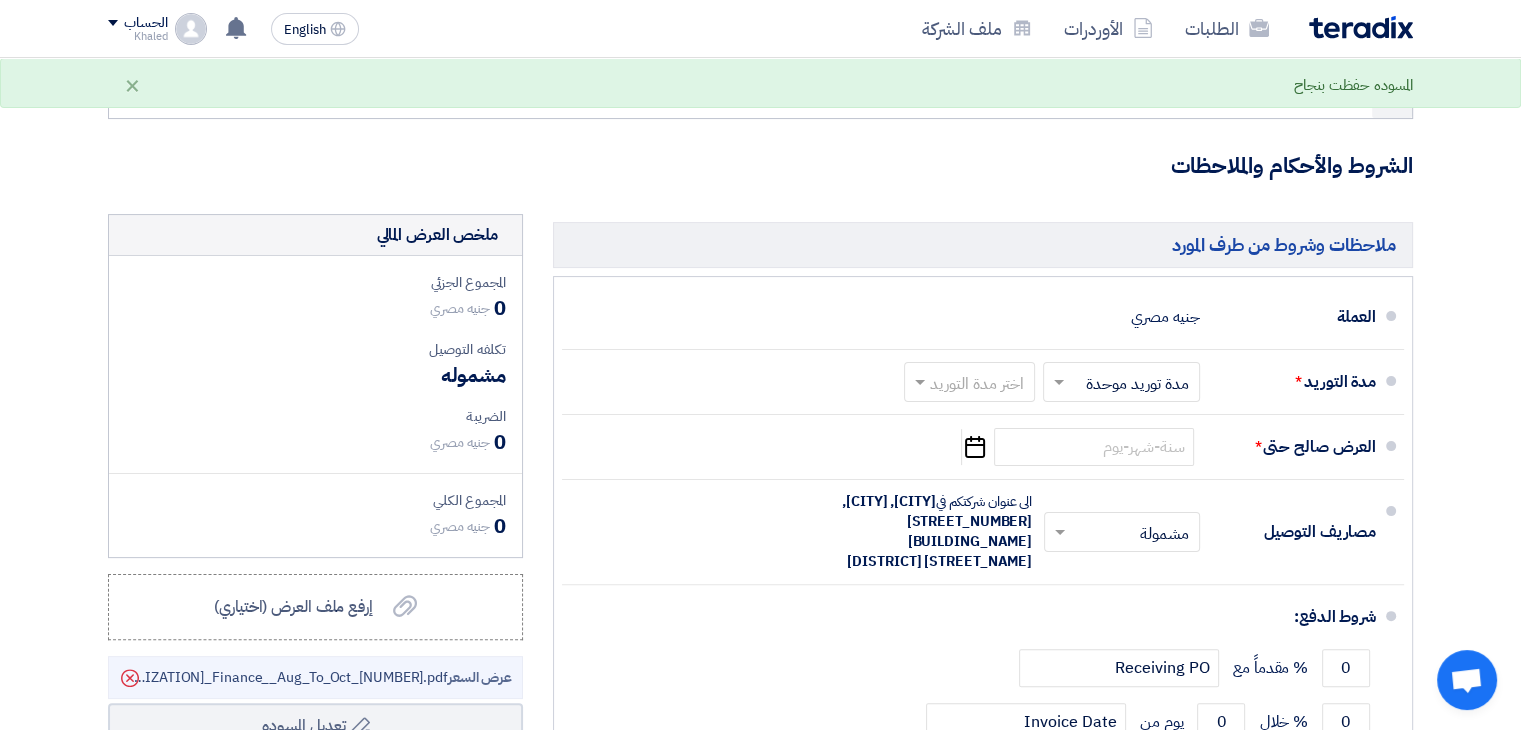 scroll, scrollTop: 374, scrollLeft: 0, axis: vertical 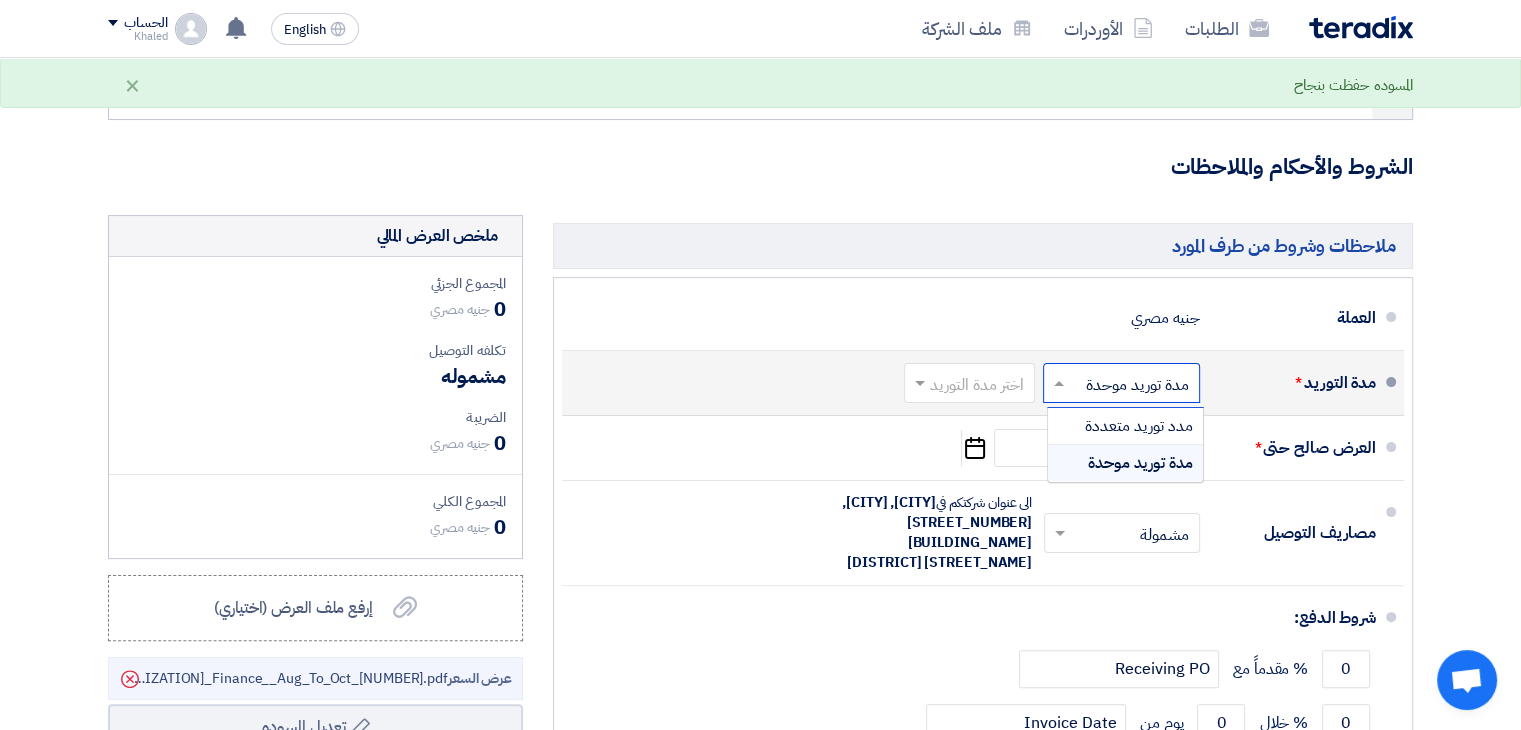 click 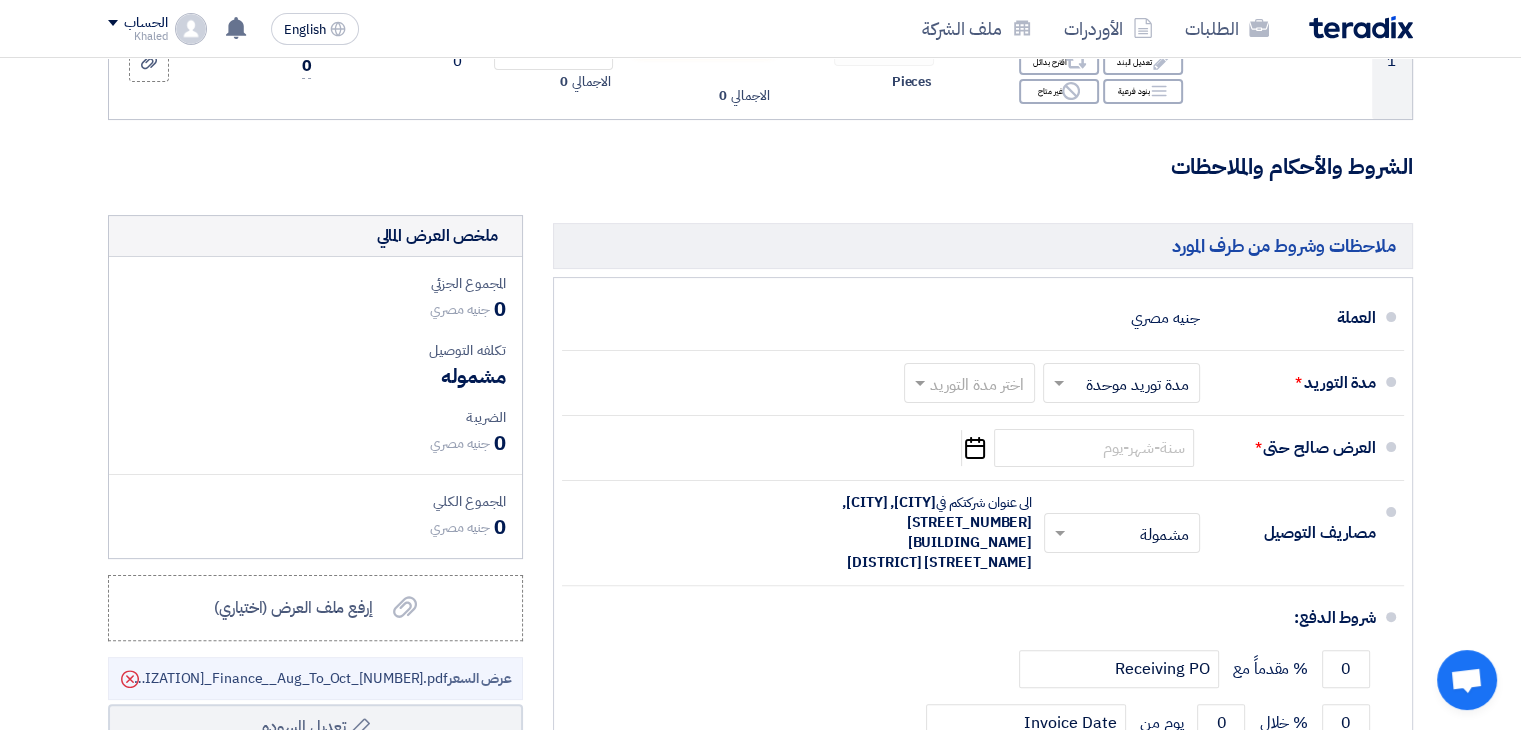 click on "تفاصيل الطلب
#
الكود/الموديل
البيان/الوصف
الكمية/العدد
سعر الوحدة (EGP)
الضرائب
+
'Select taxes...
14% -VAT" 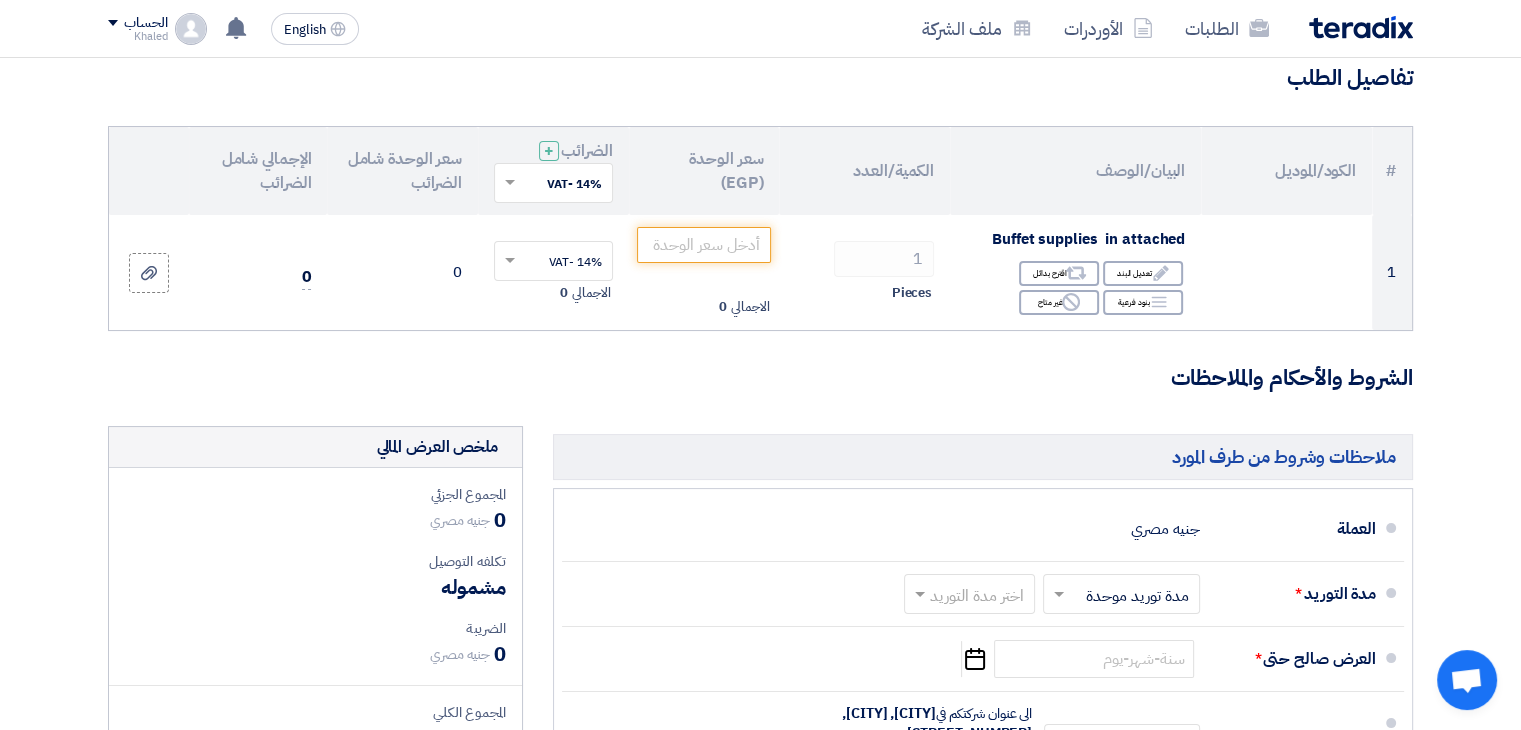 scroll, scrollTop: 164, scrollLeft: 0, axis: vertical 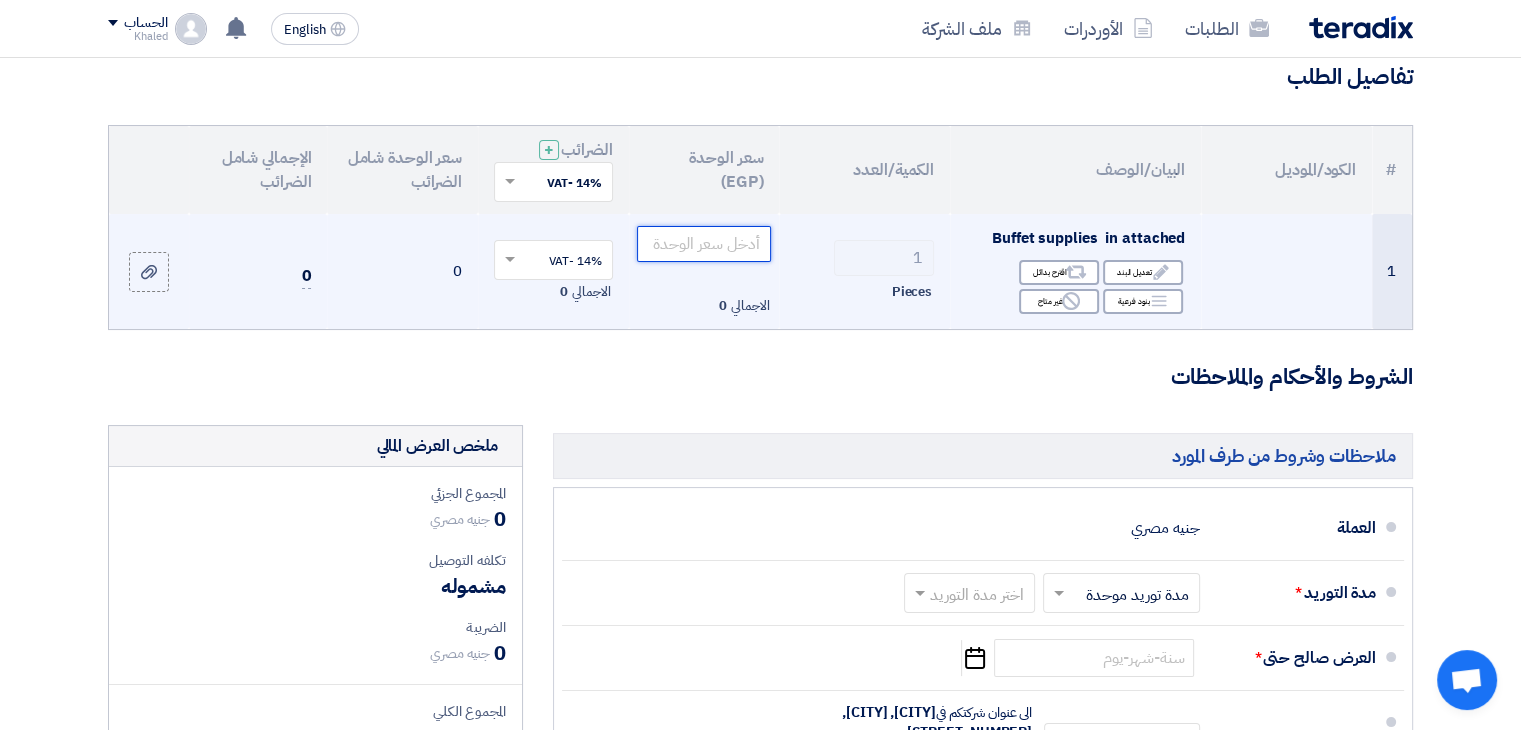 click 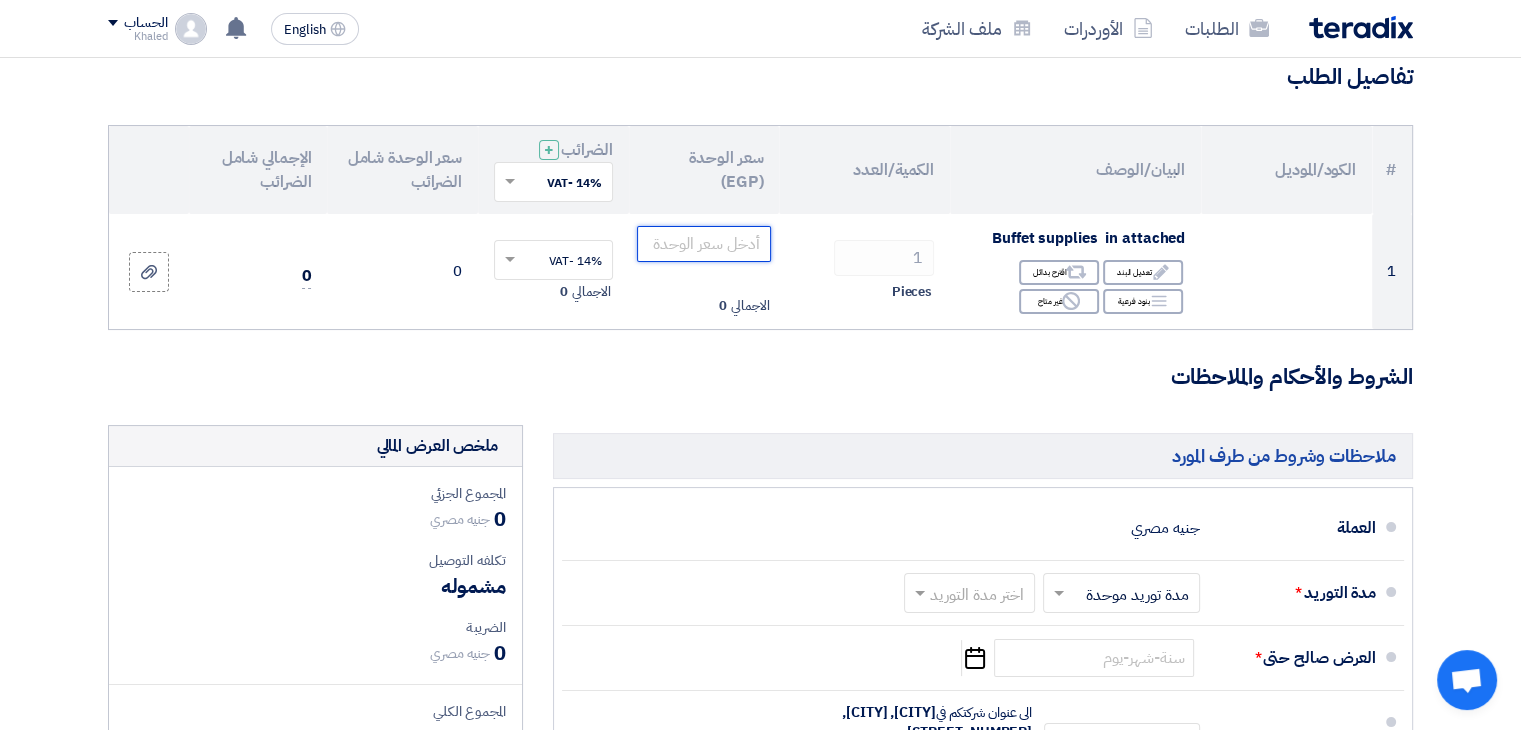 paste on "107466.00" 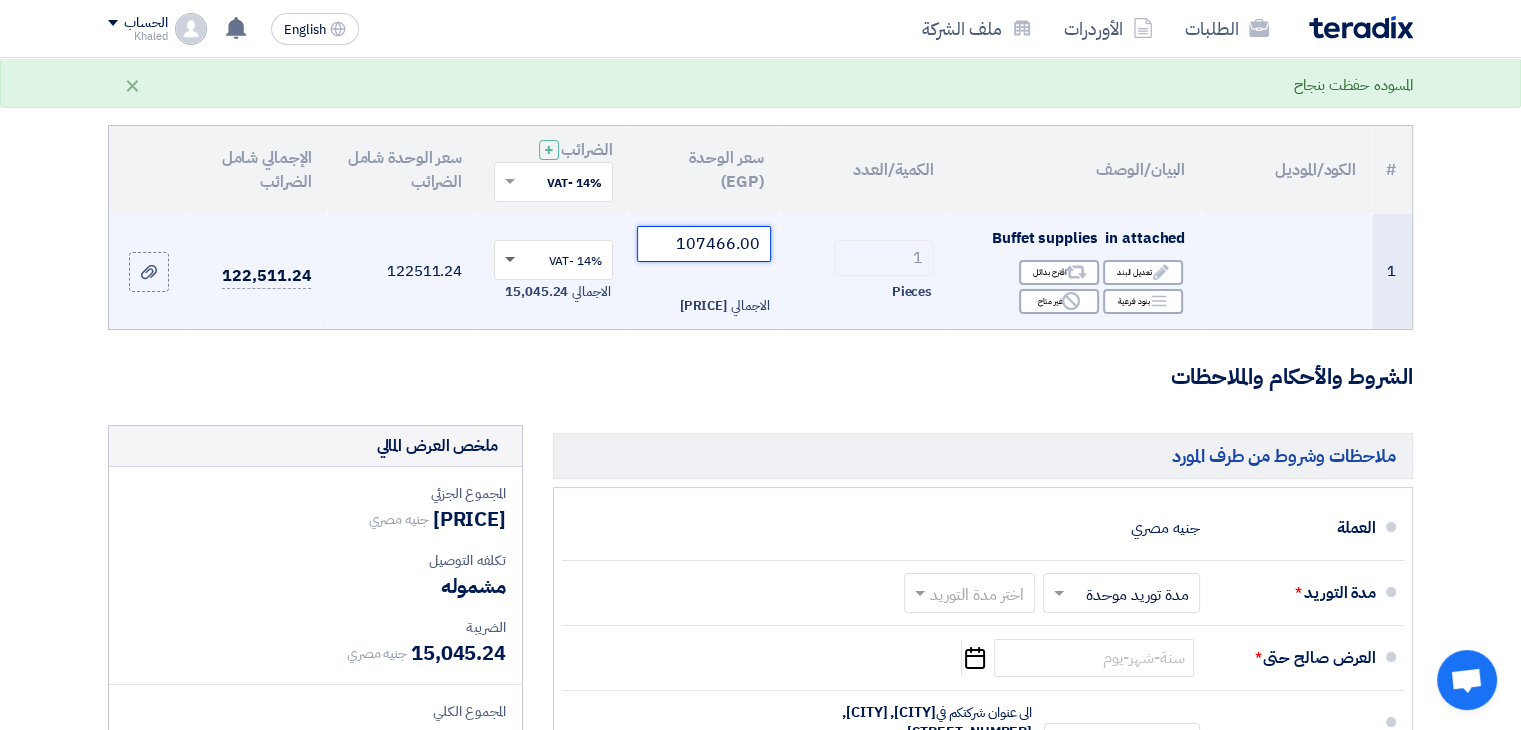 type on "107466.00" 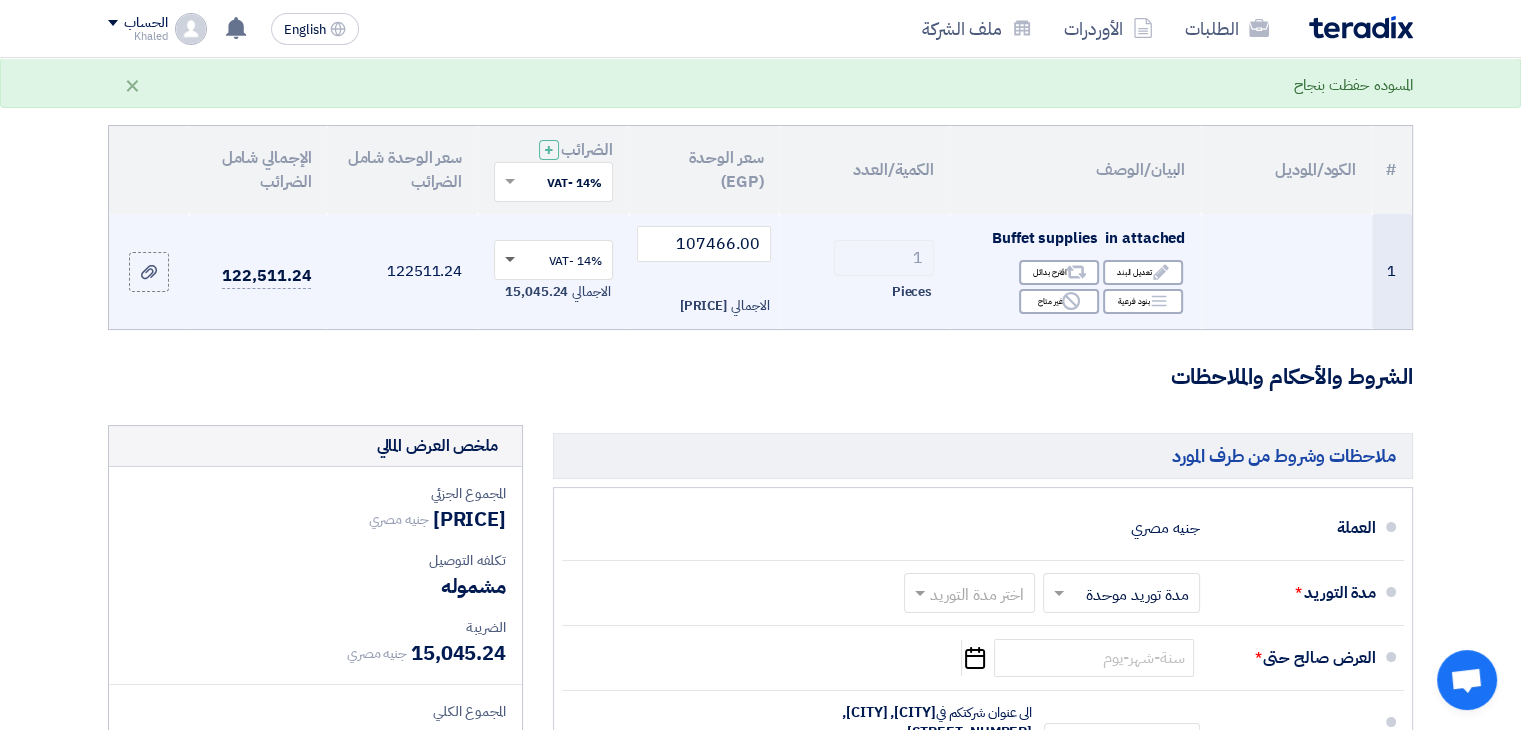 click 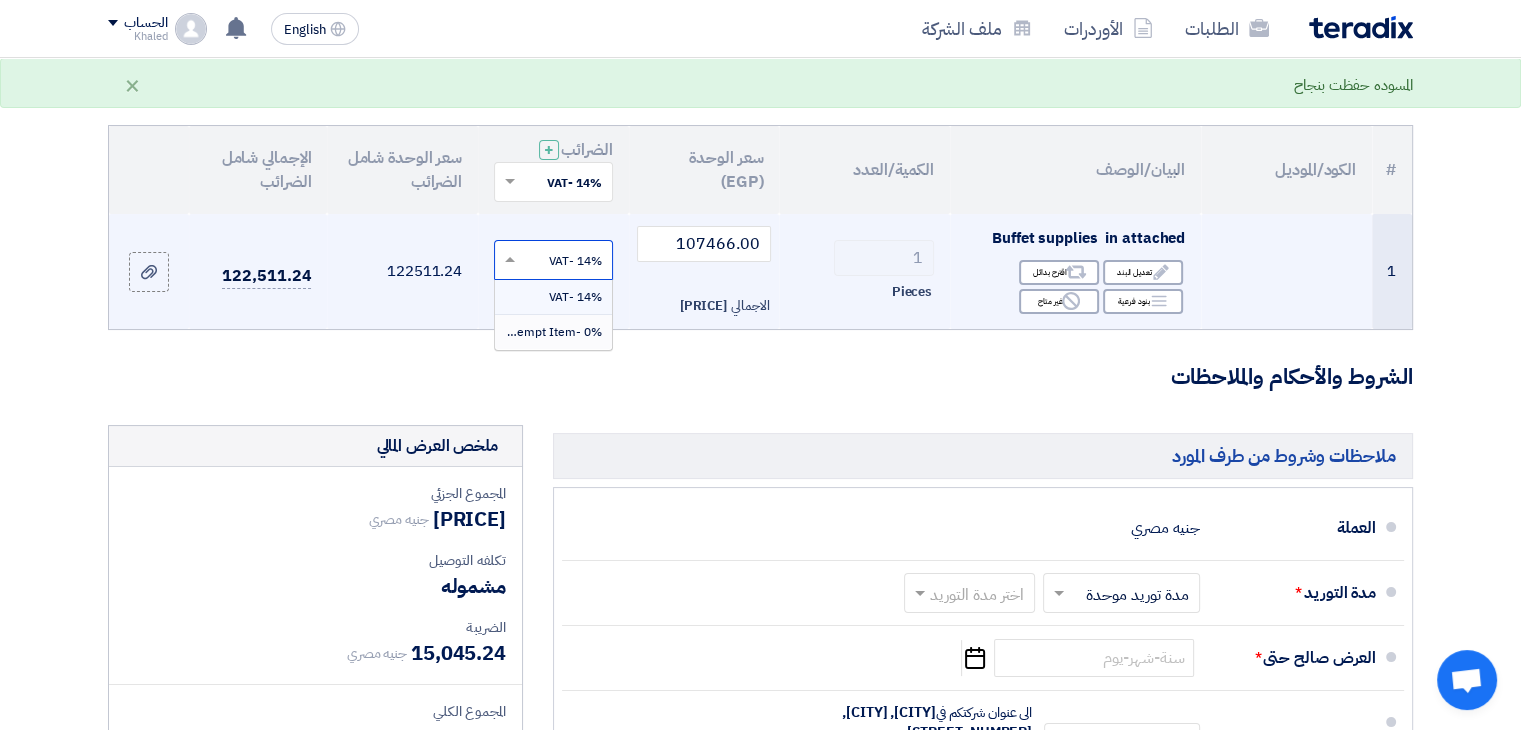 click on "0% -Exempt Item" at bounding box center (553, 332) 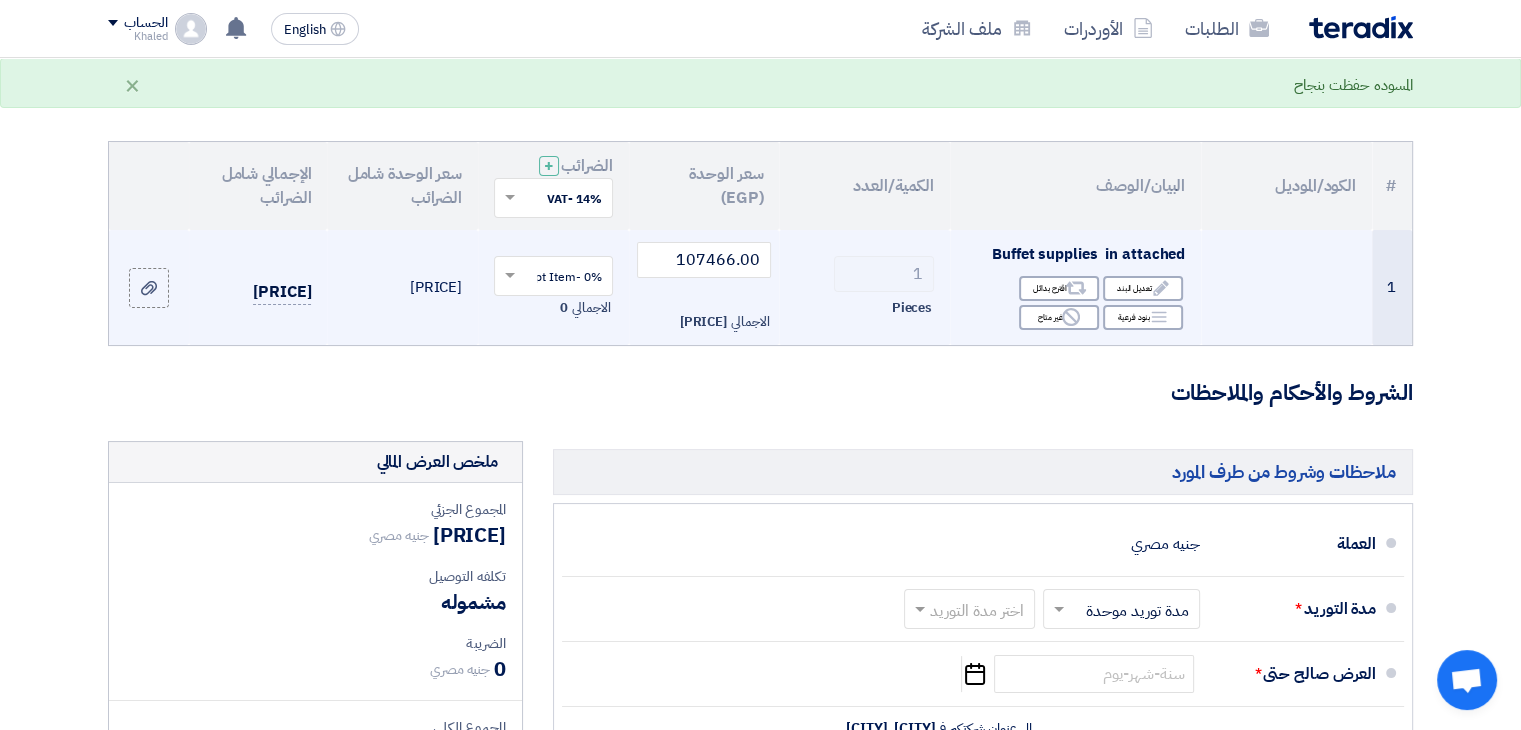 scroll, scrollTop: 116, scrollLeft: 0, axis: vertical 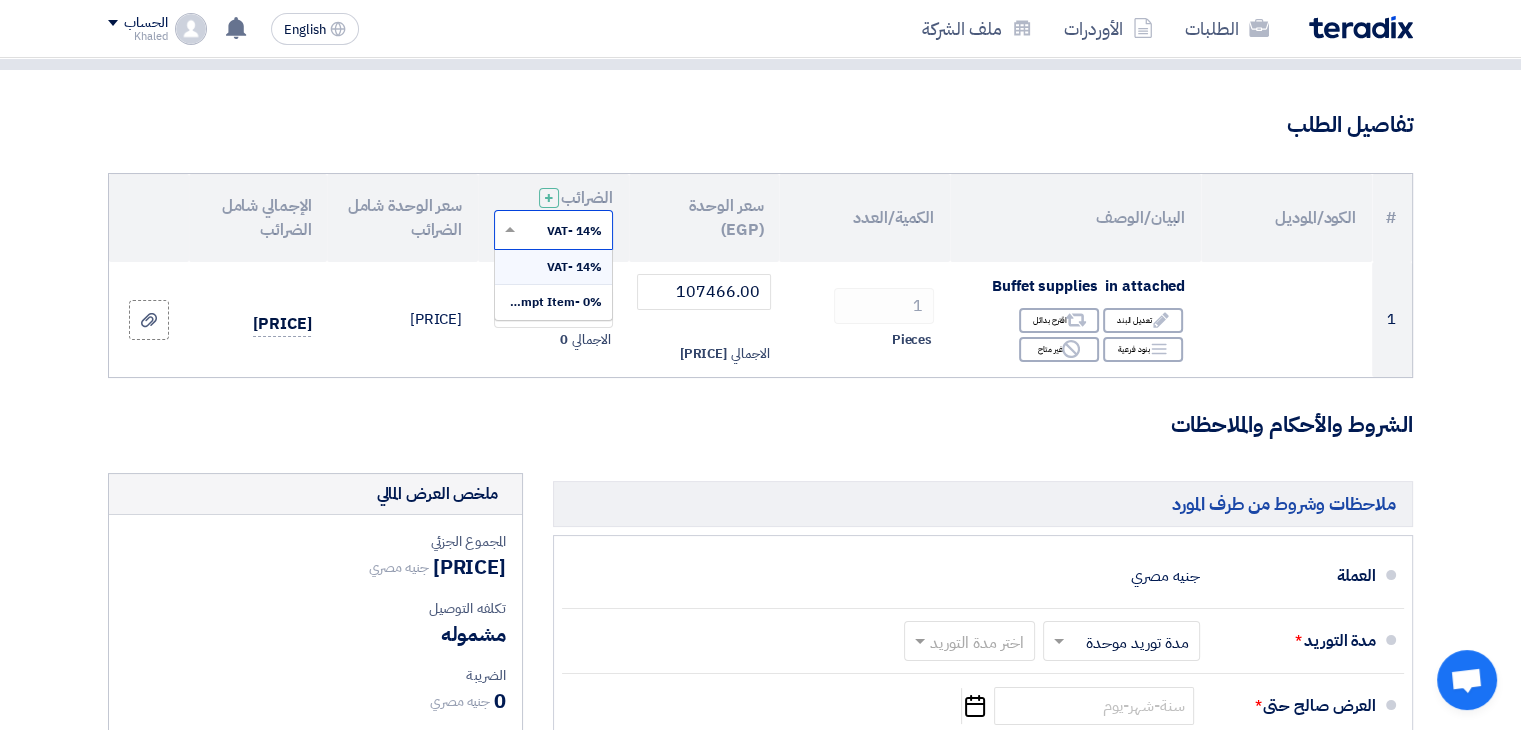click 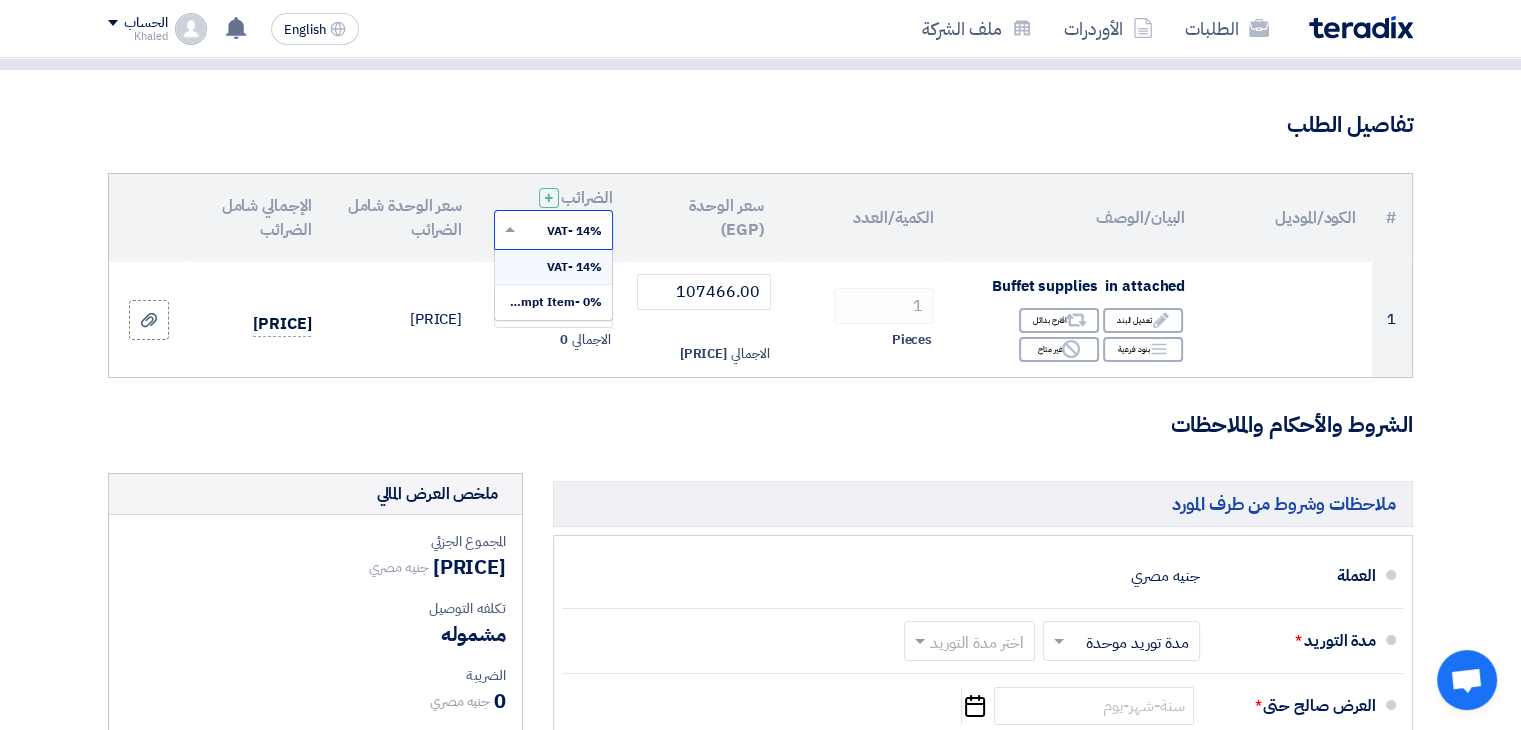 click on "14% -VAT" at bounding box center (574, 267) 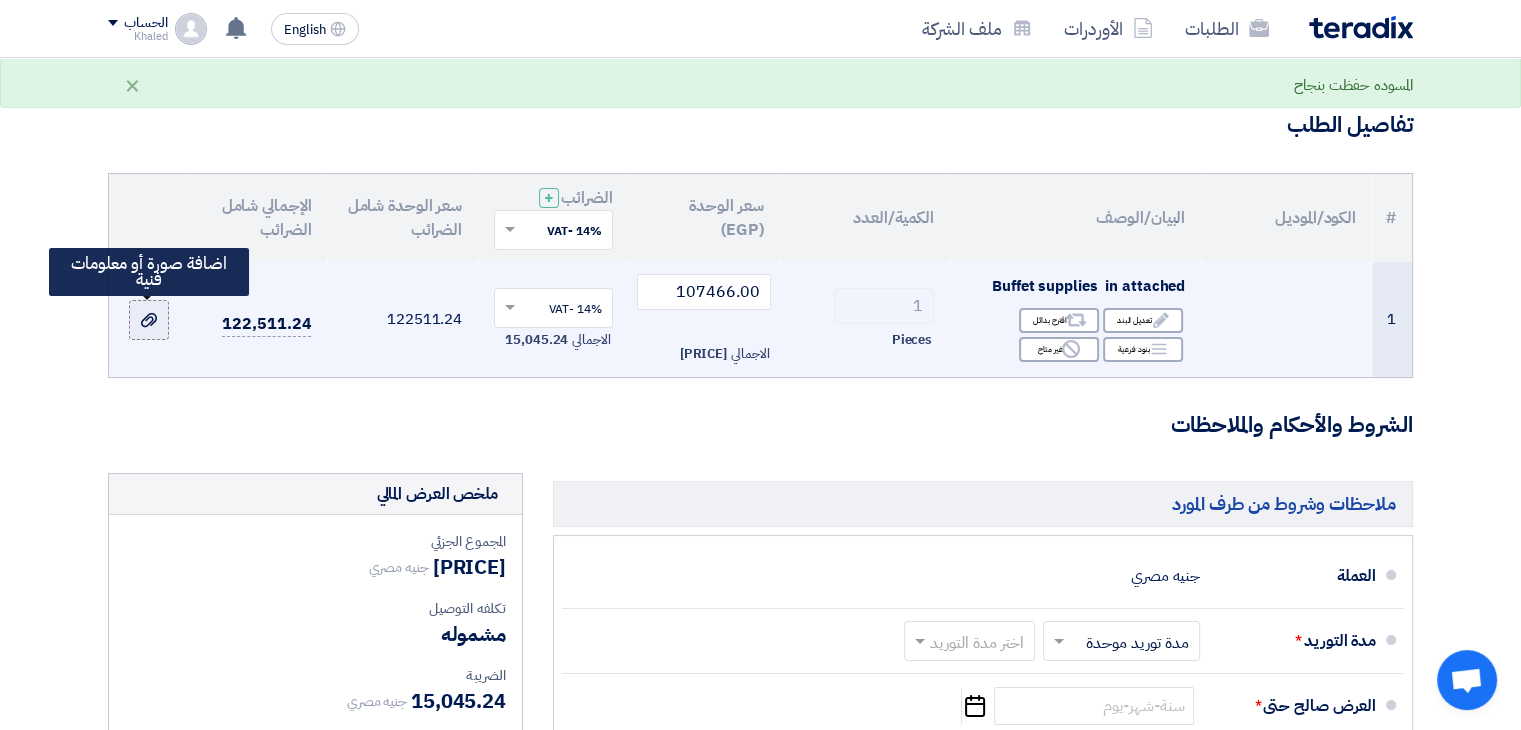click 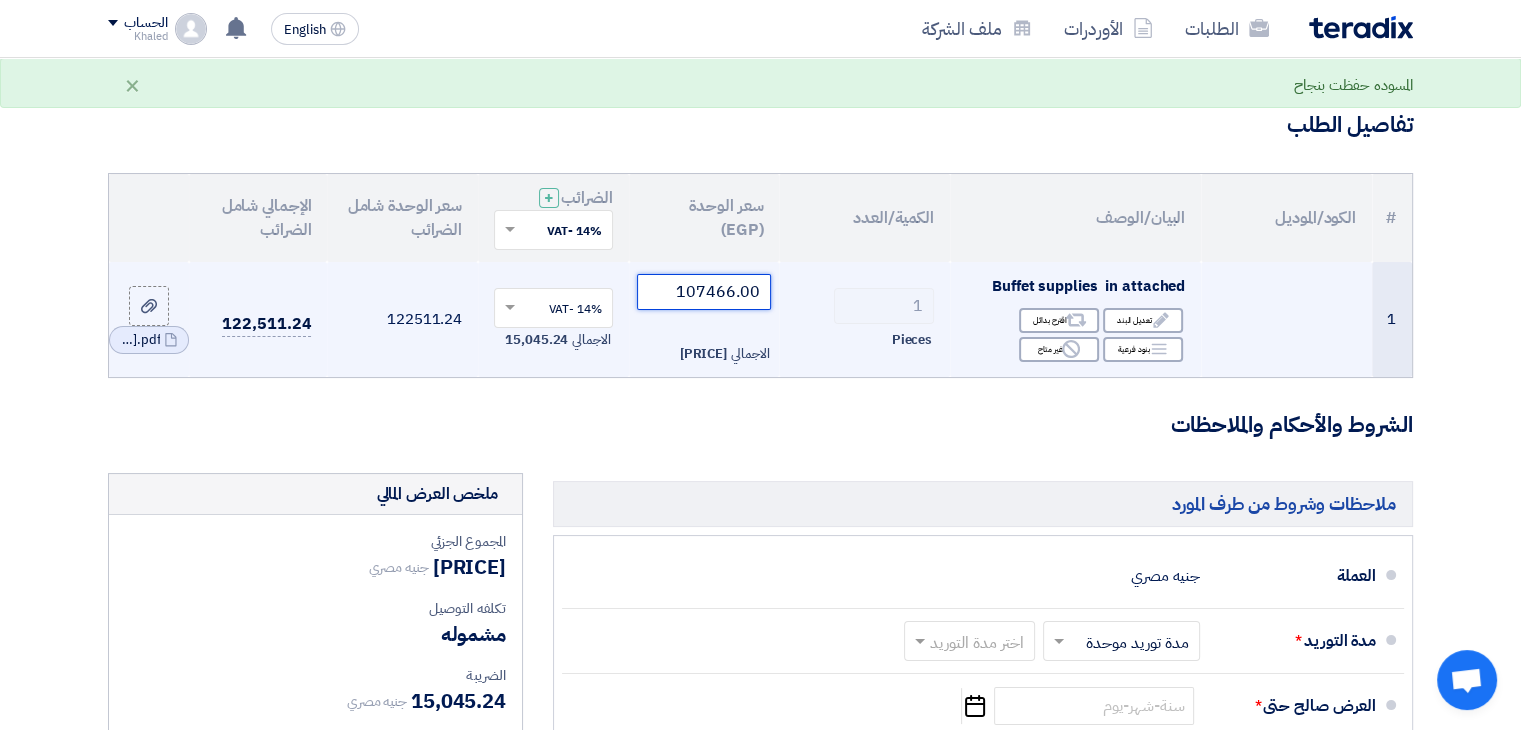 click on "107466.00" 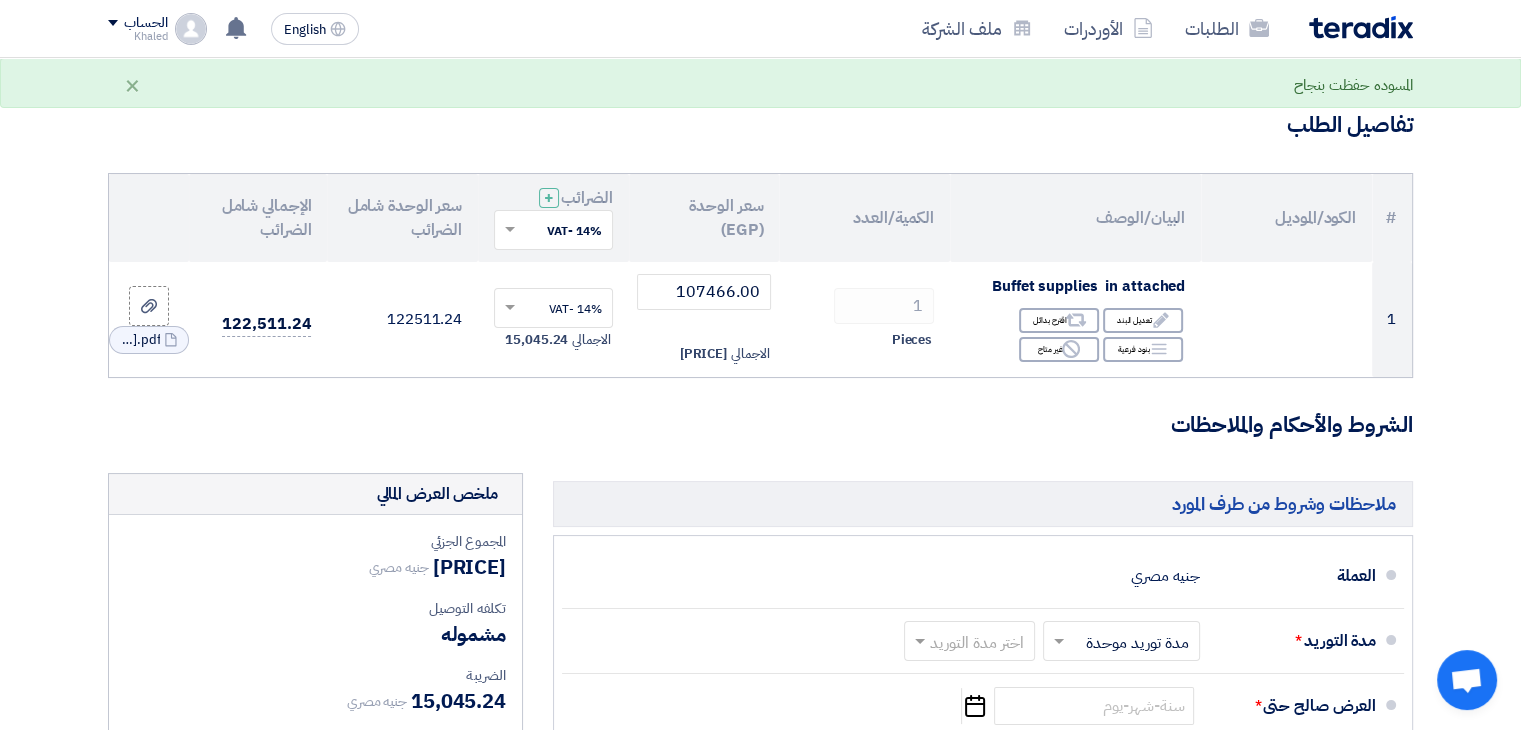 click 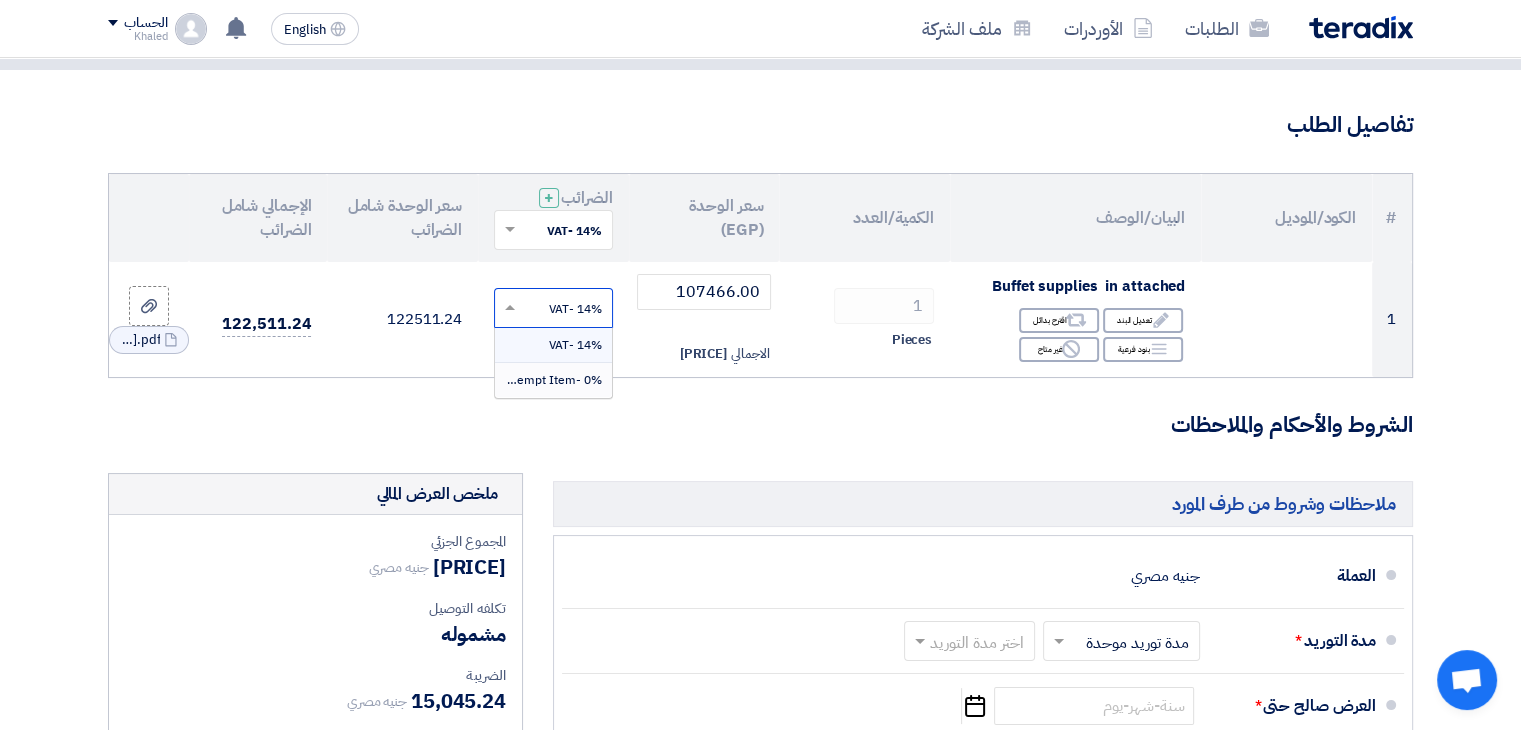 click on "0% -Exempt Item" at bounding box center [553, 380] 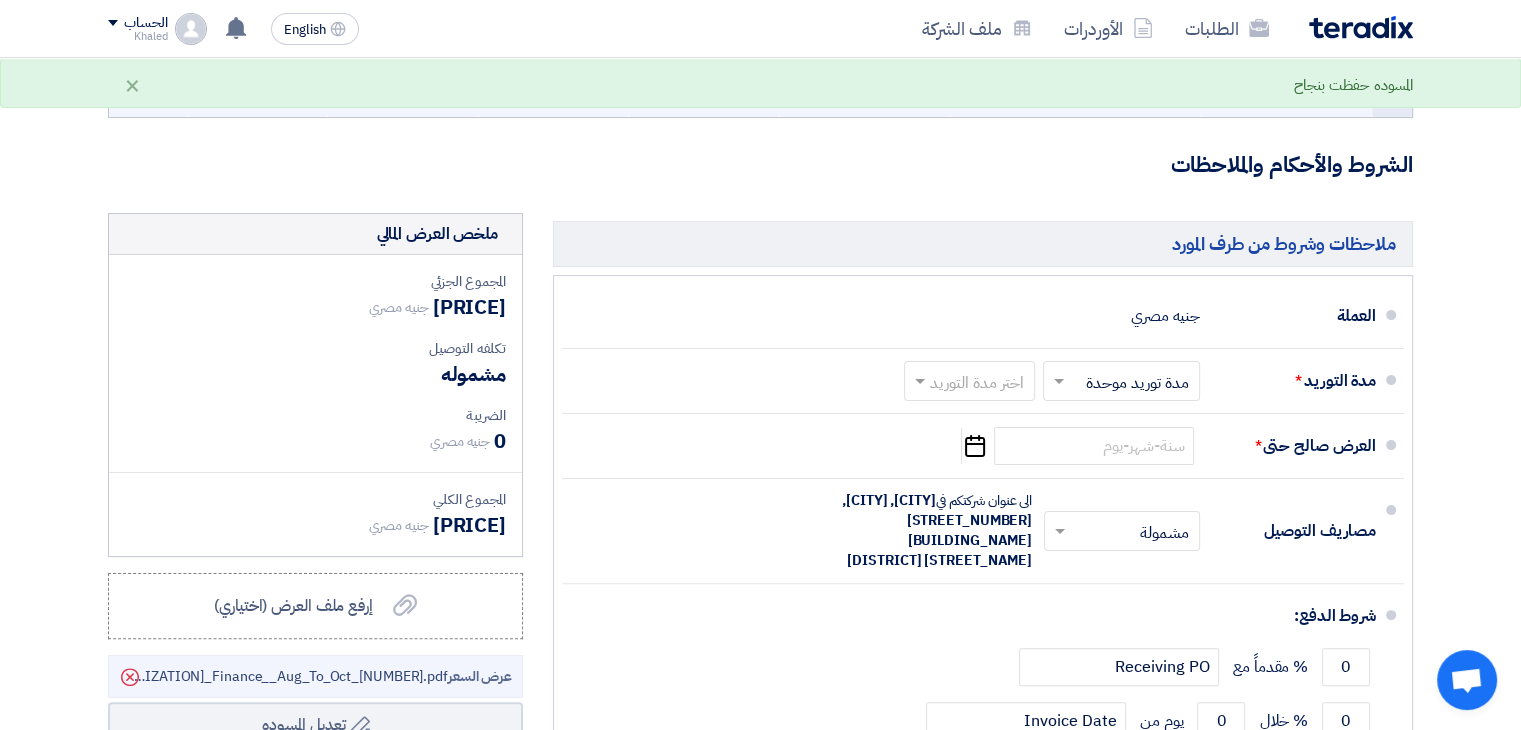 scroll, scrollTop: 376, scrollLeft: 0, axis: vertical 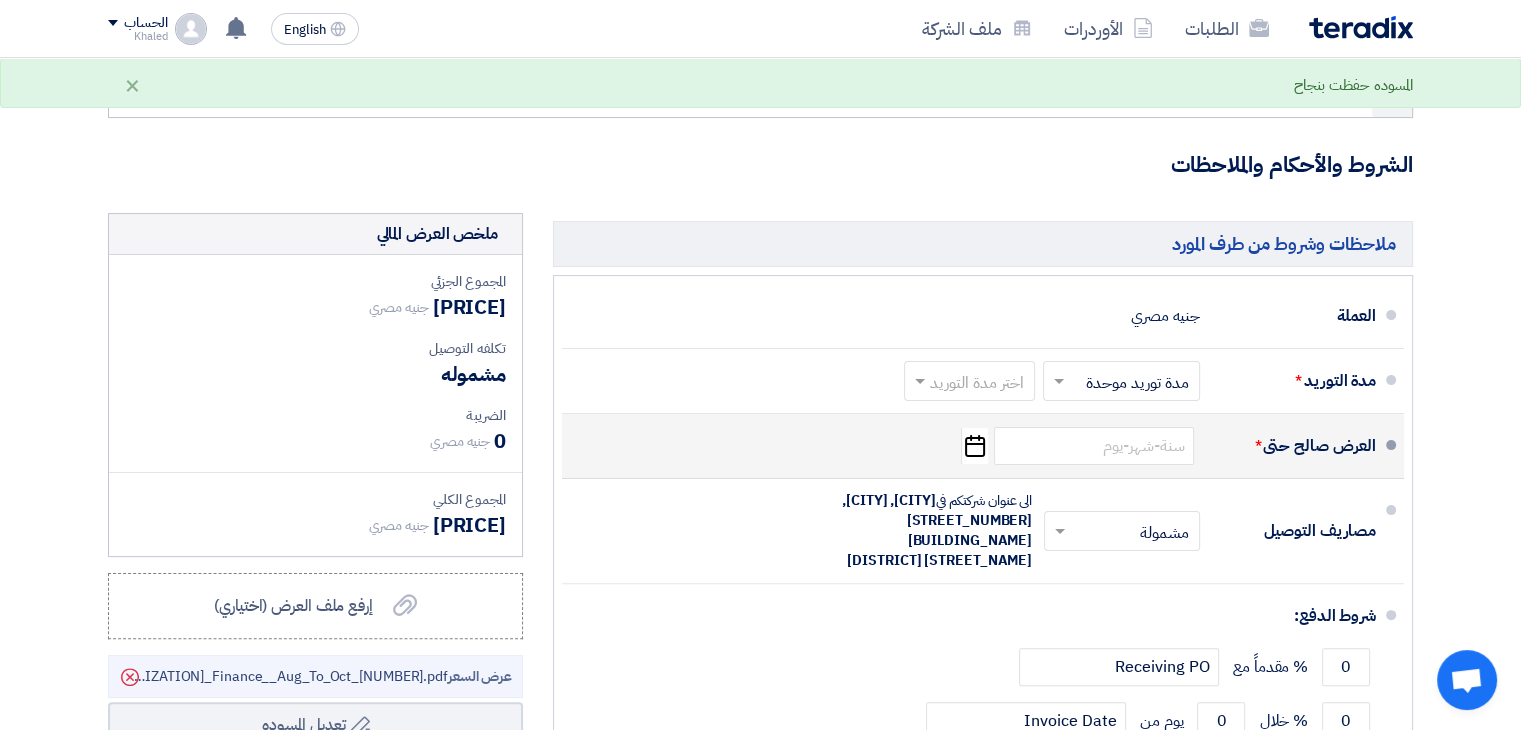 click on "Pick a date" 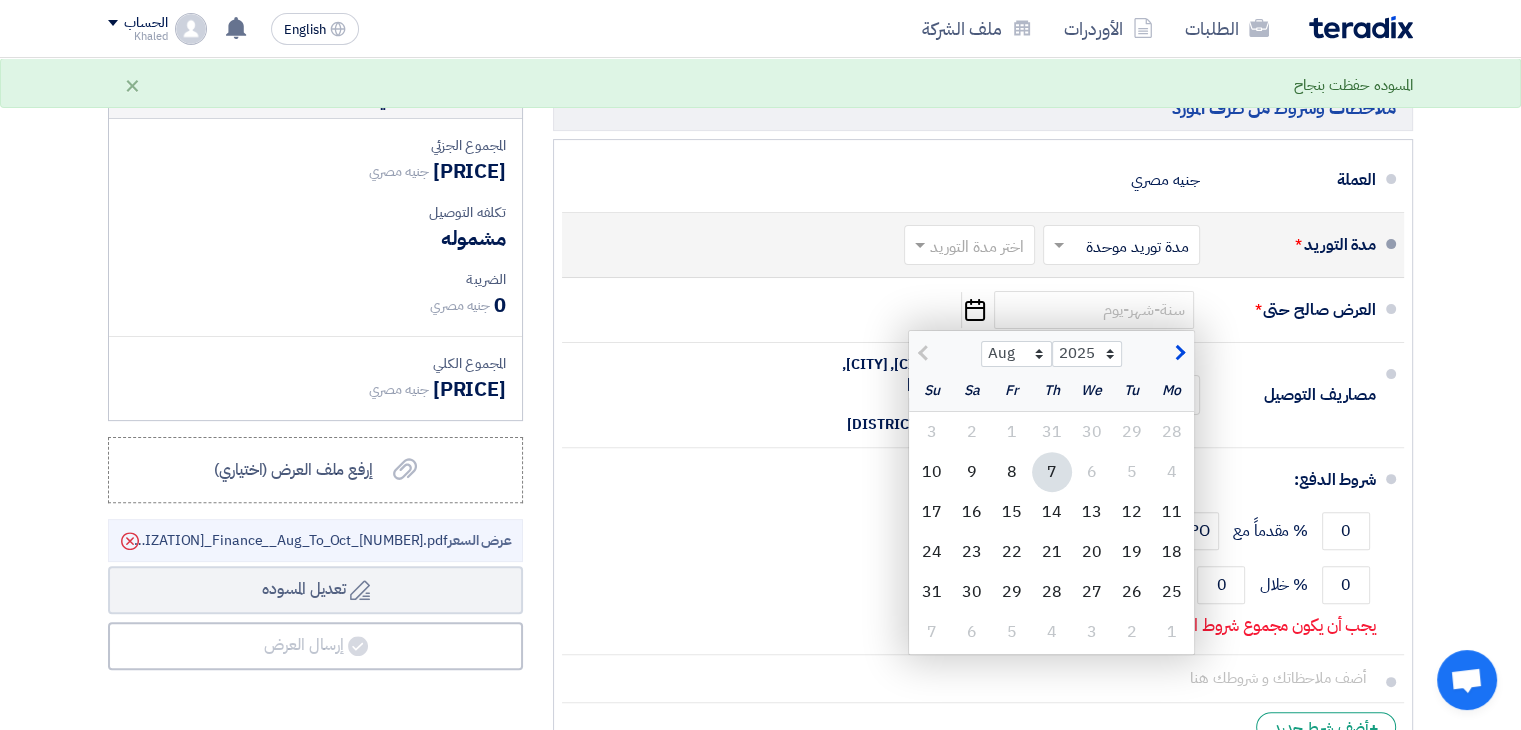 scroll, scrollTop: 526, scrollLeft: 0, axis: vertical 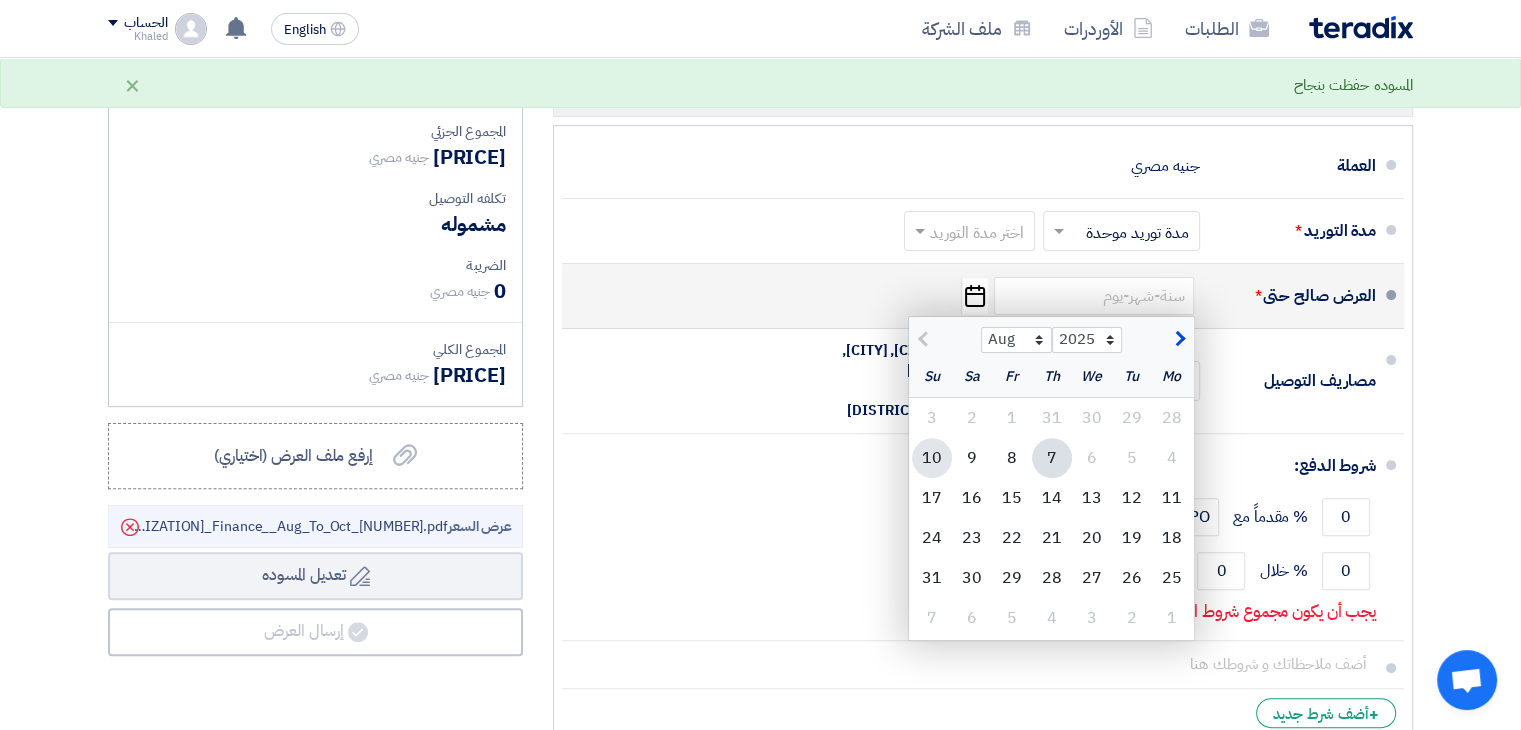 click on "10" 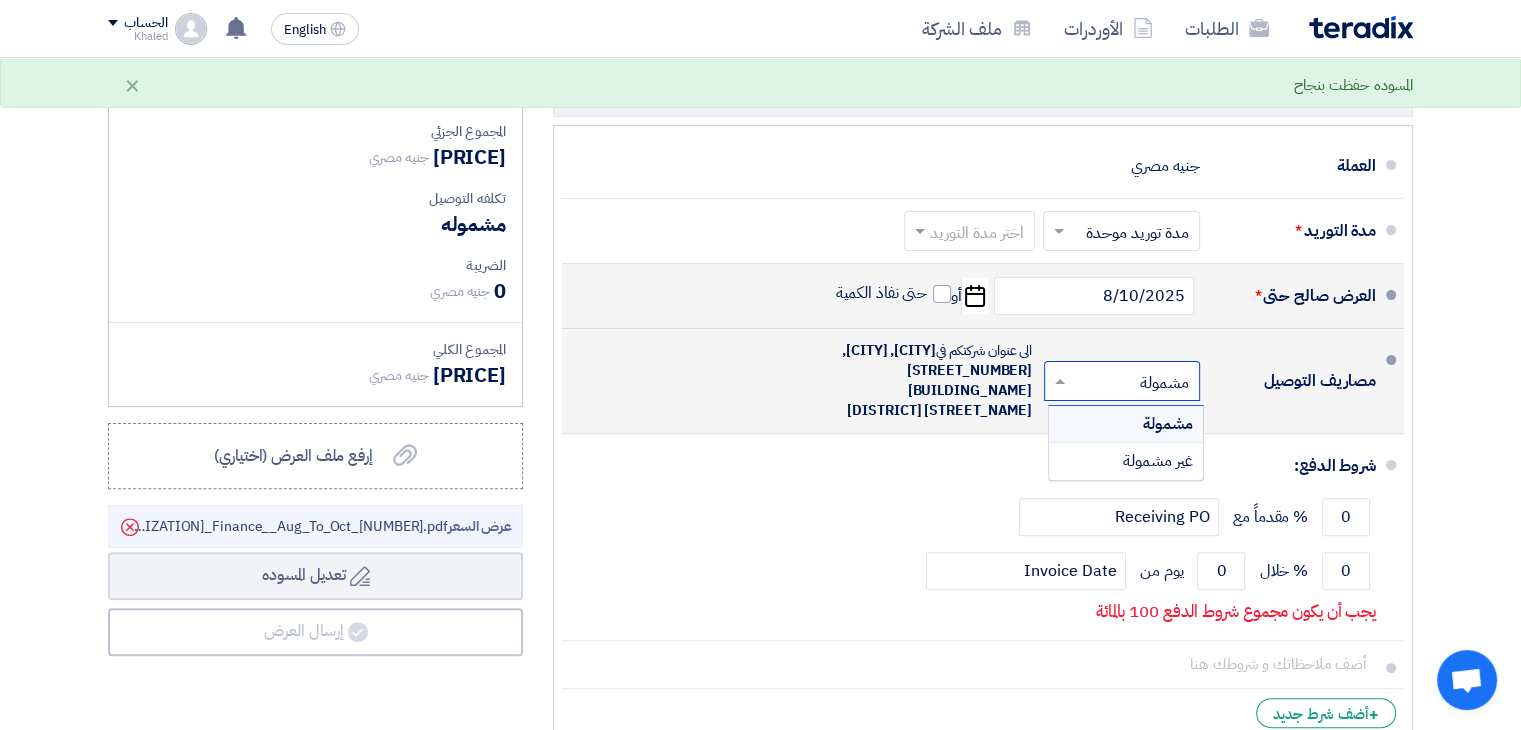 click 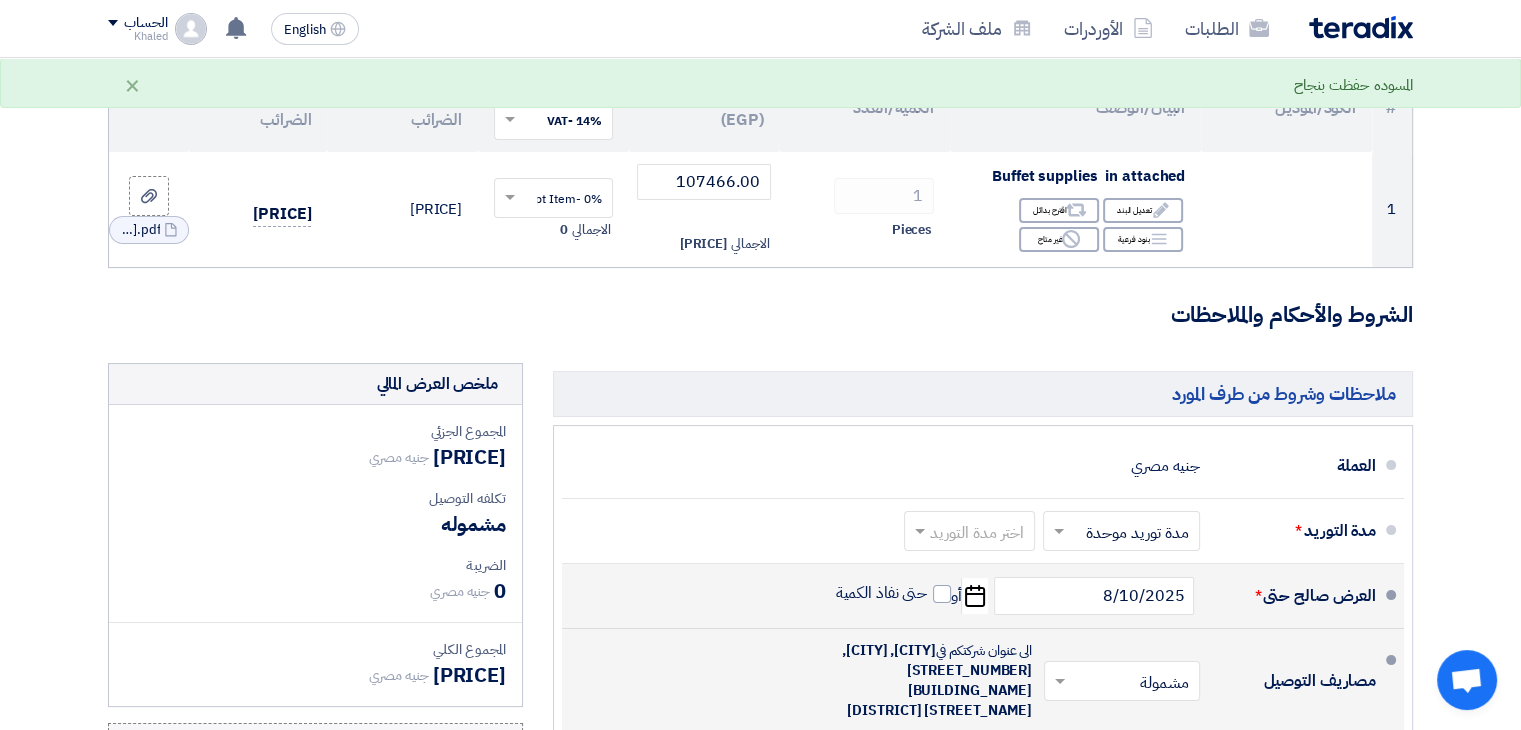 scroll, scrollTop: 0, scrollLeft: 0, axis: both 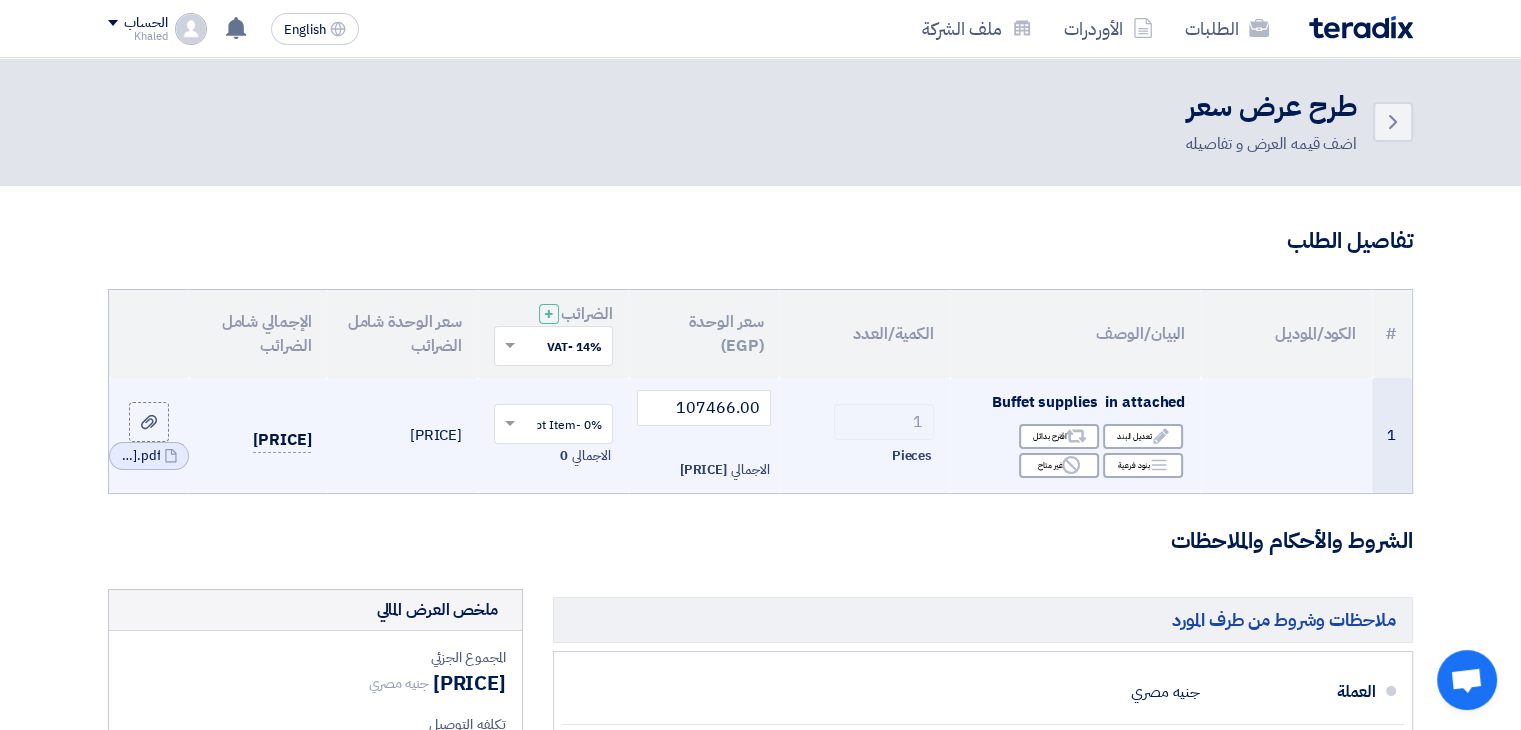 click 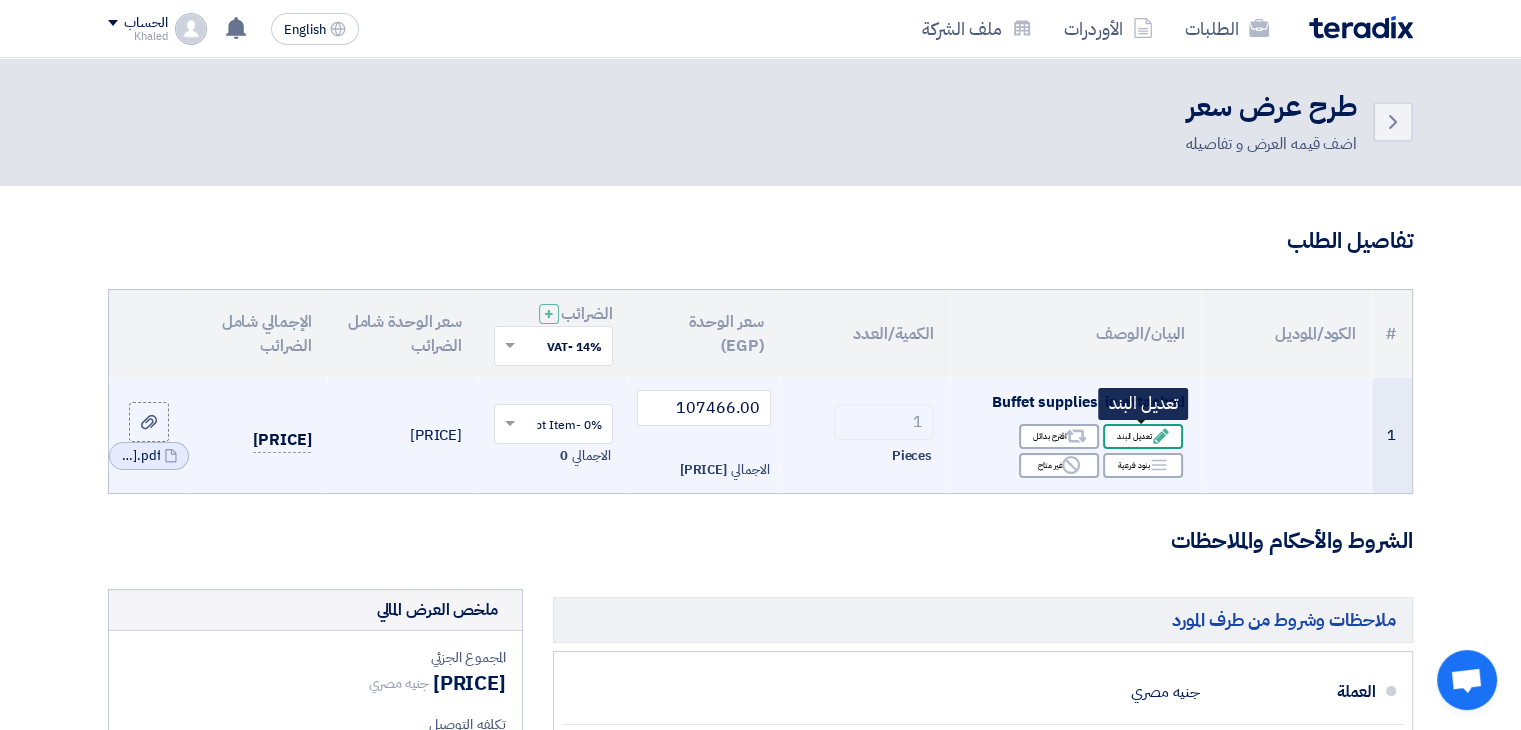 click on "Edit
تعديل البند" 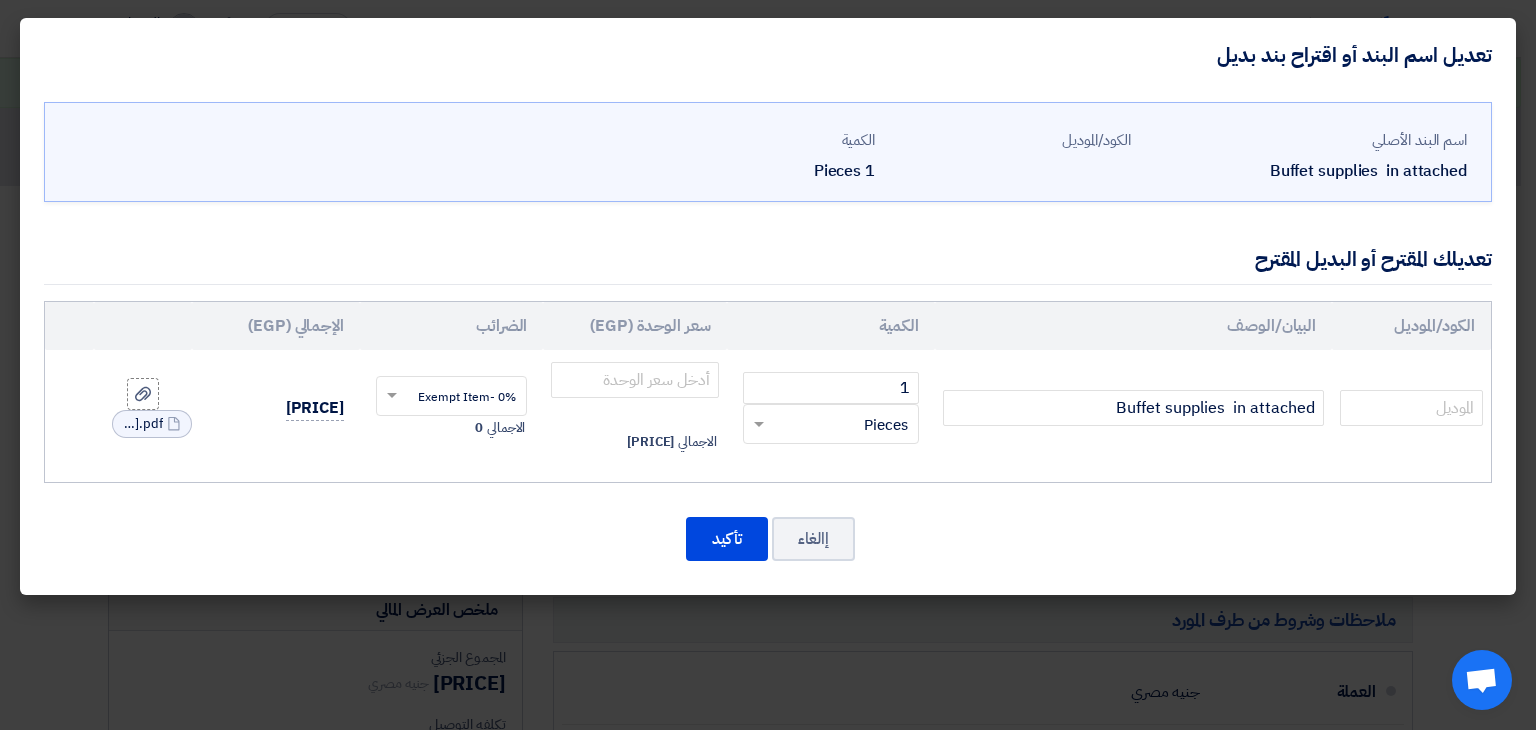 click on "Buffet supplies  in attached" 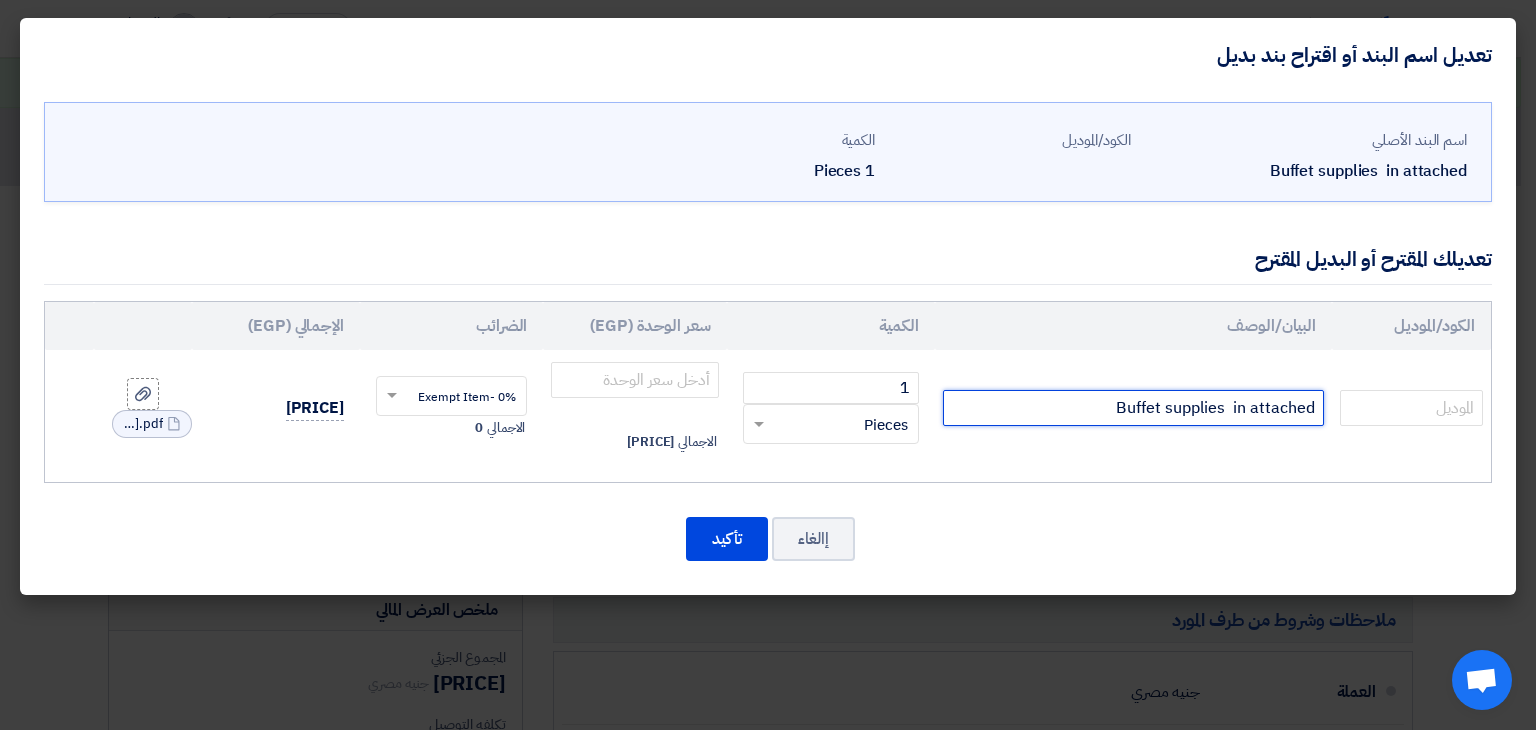 click on "Buffet supplies  in attached" 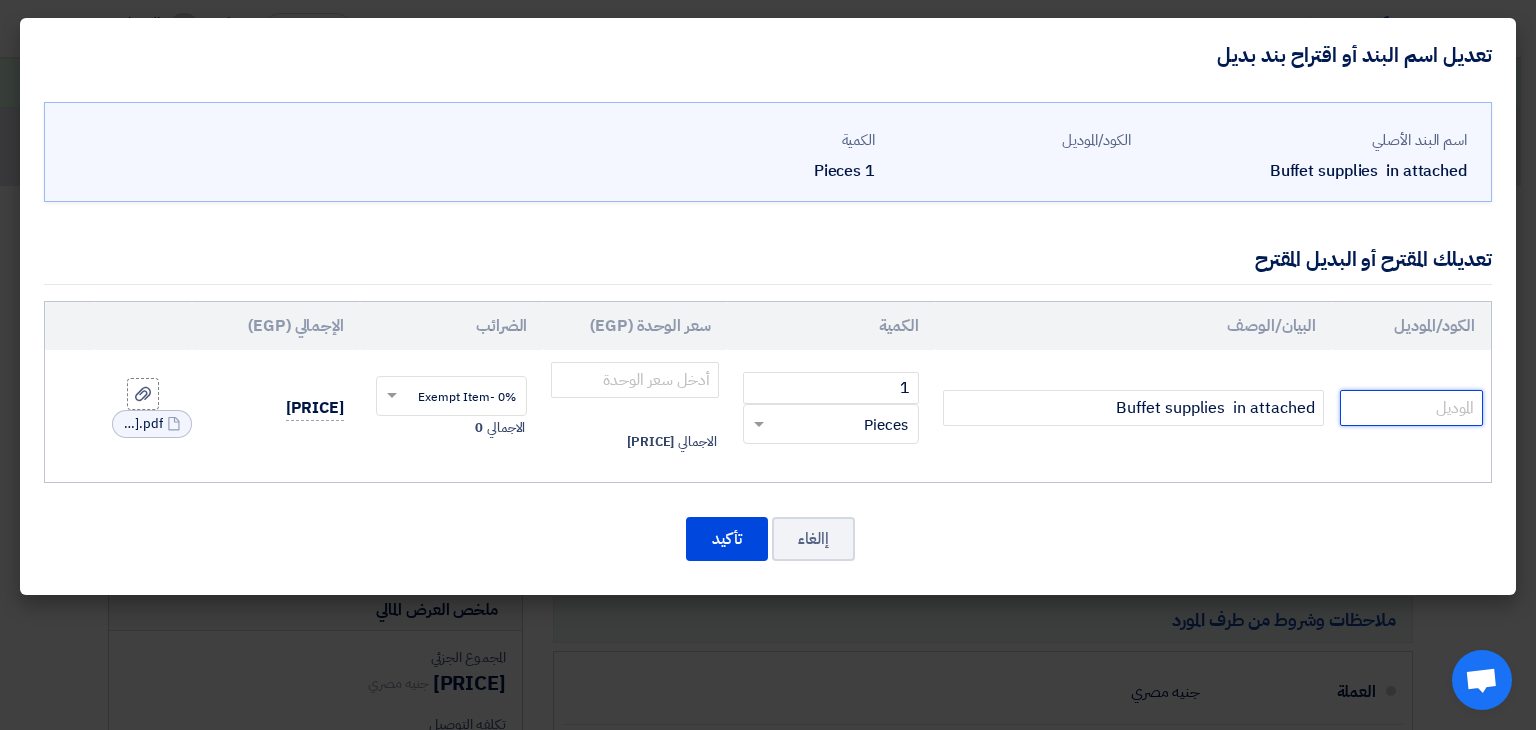click 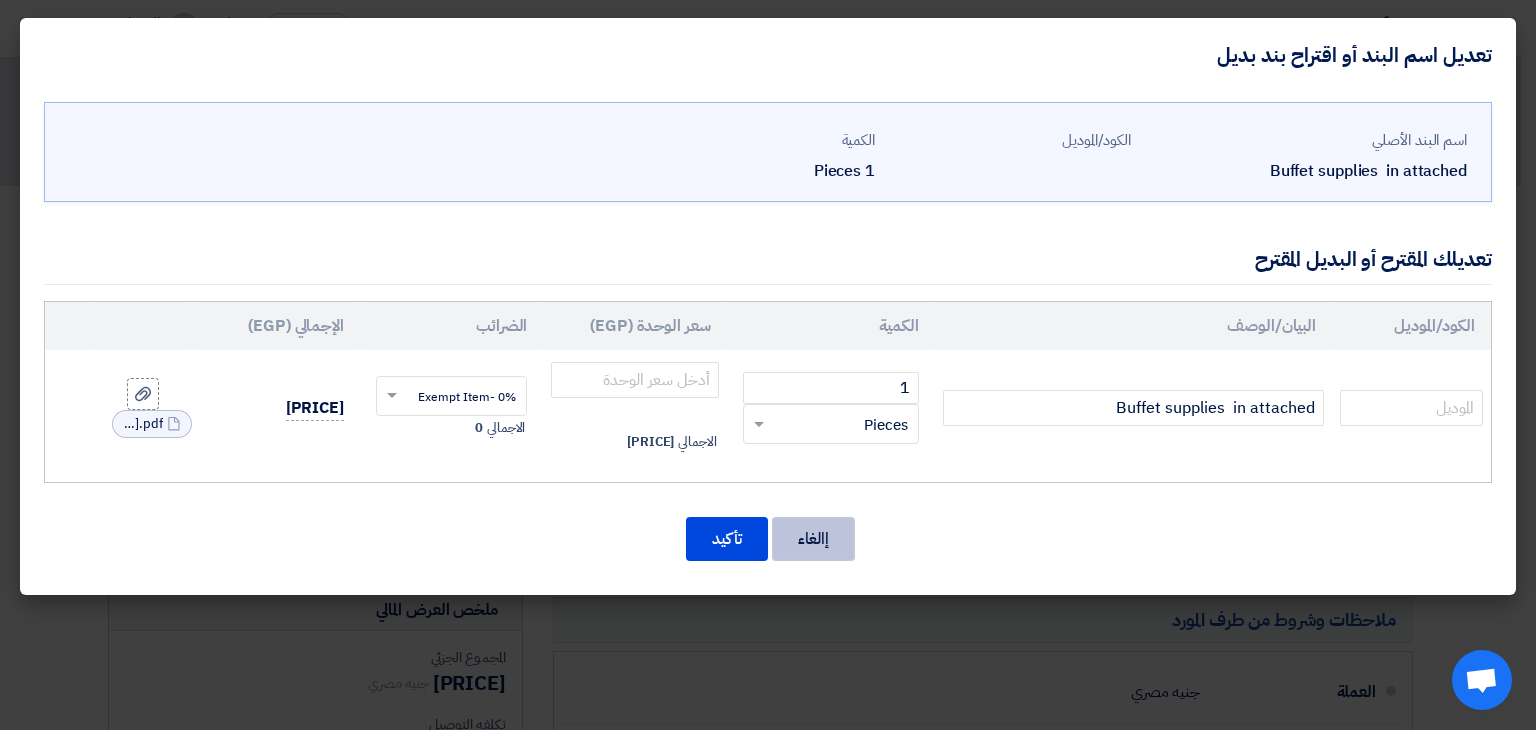 click on "إالغاء" 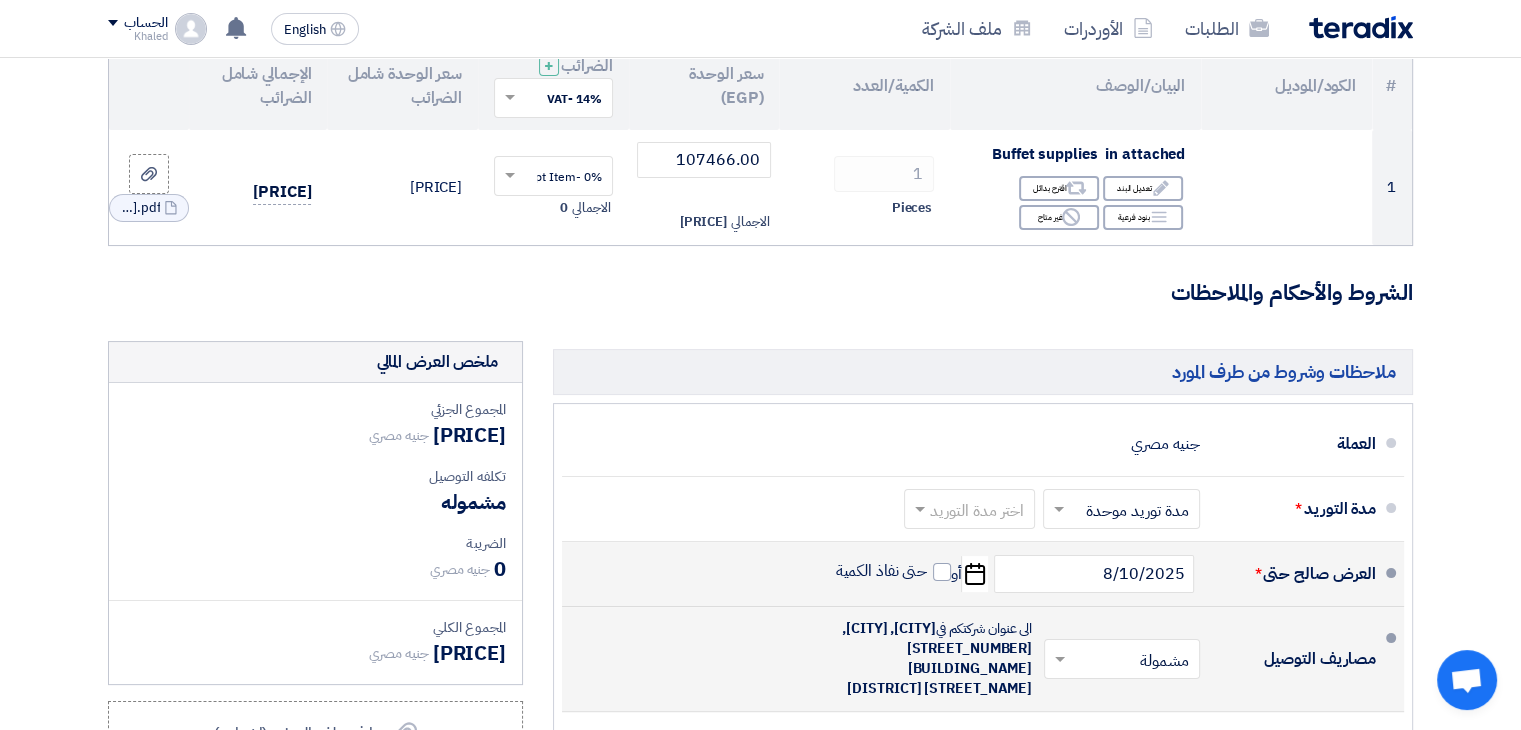 scroll, scrollTop: 247, scrollLeft: 0, axis: vertical 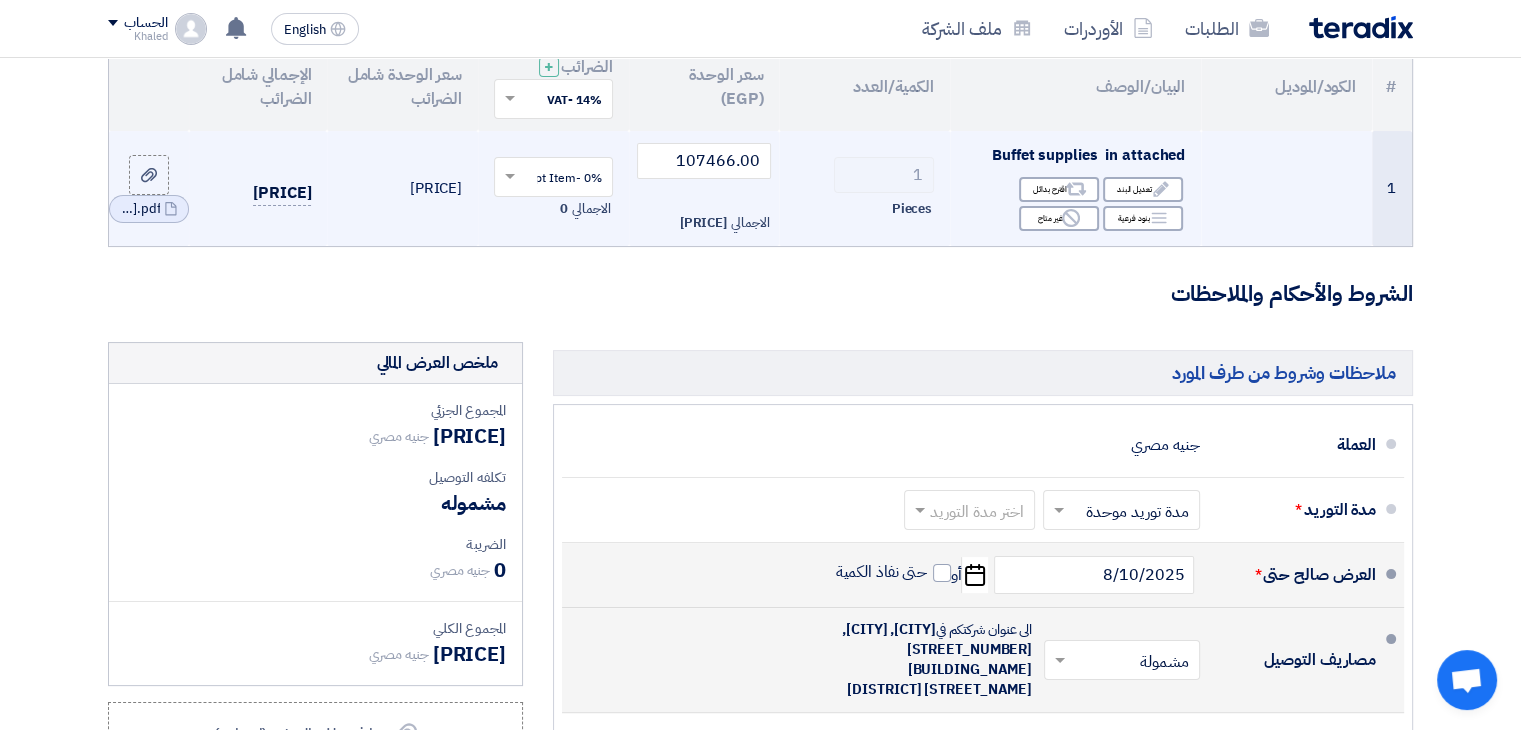 click 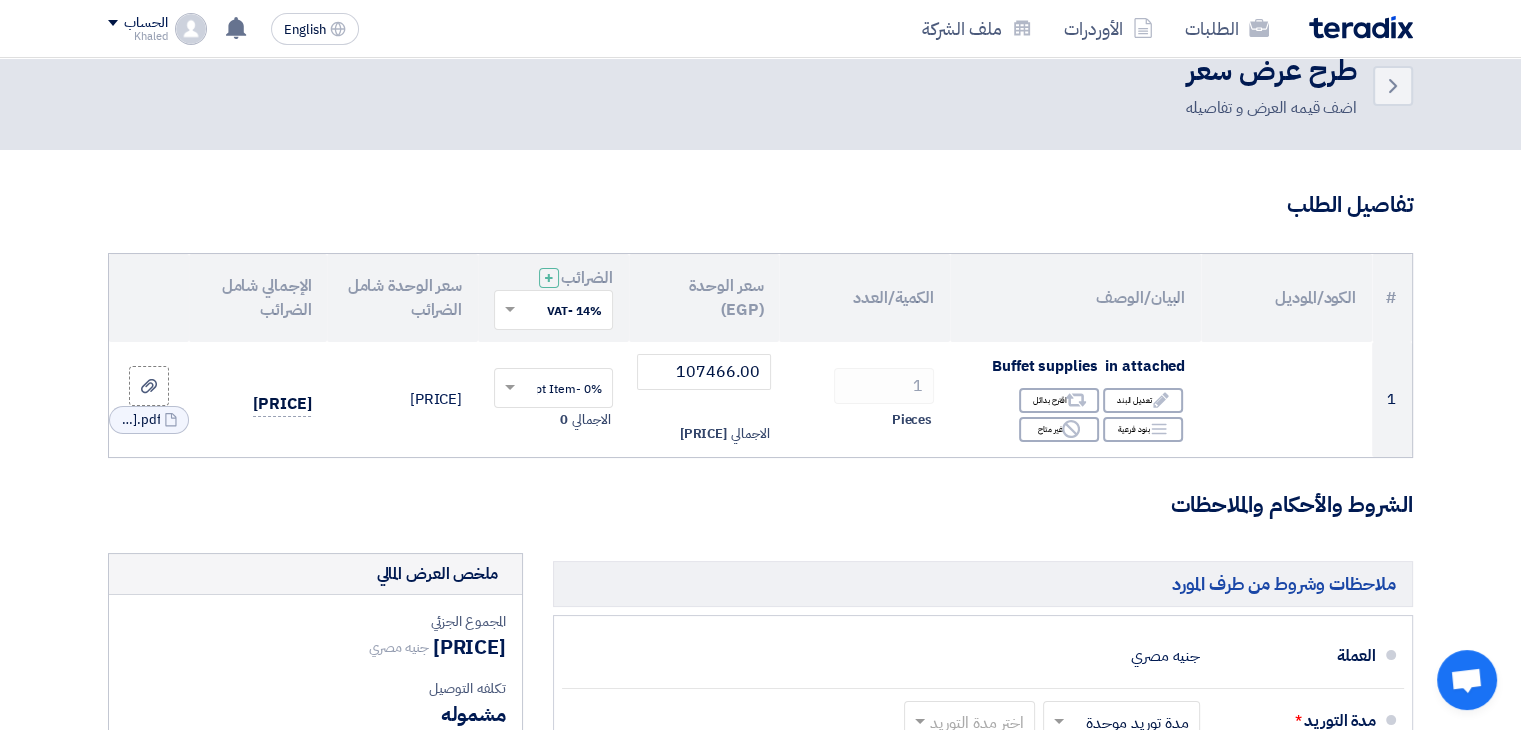 scroll, scrollTop: 0, scrollLeft: 0, axis: both 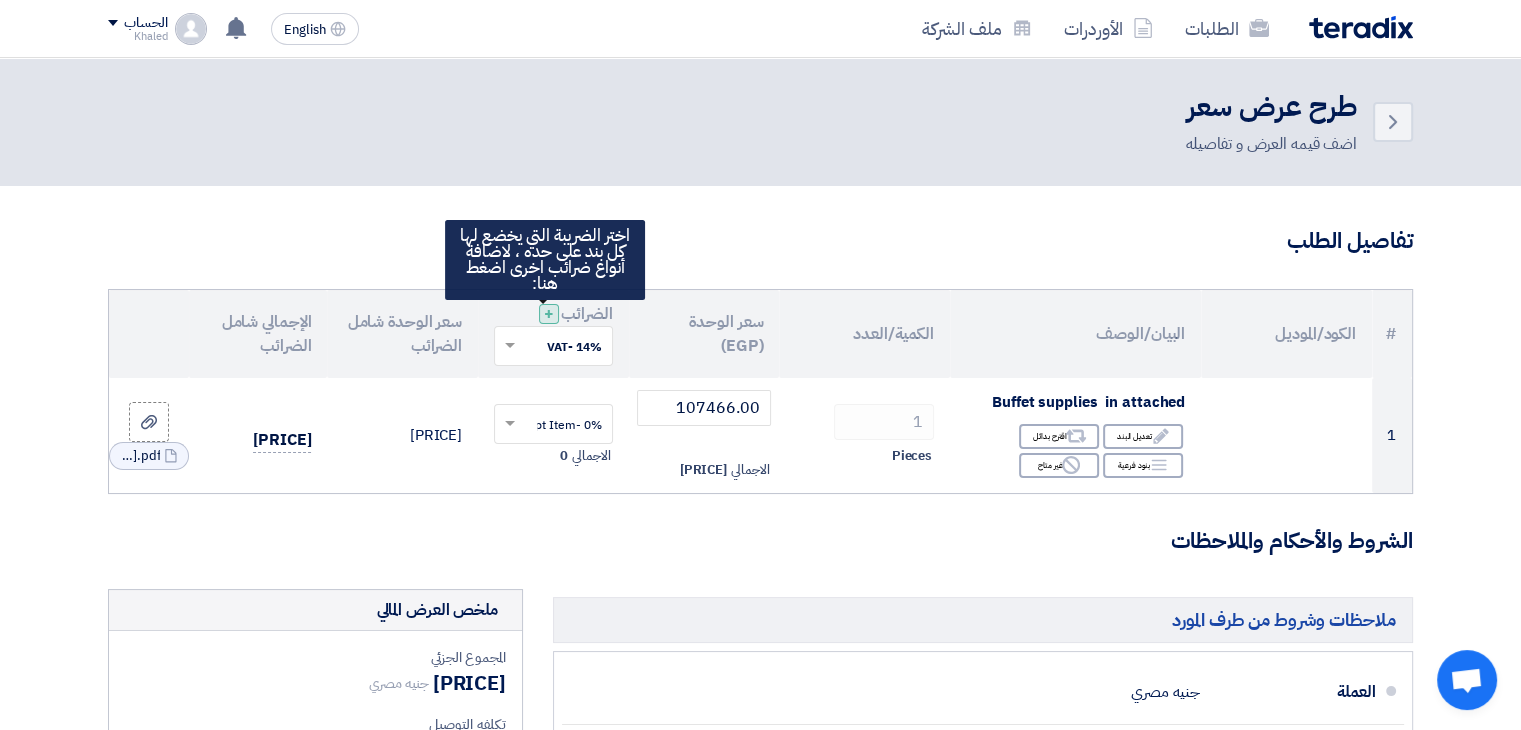 click on "+" 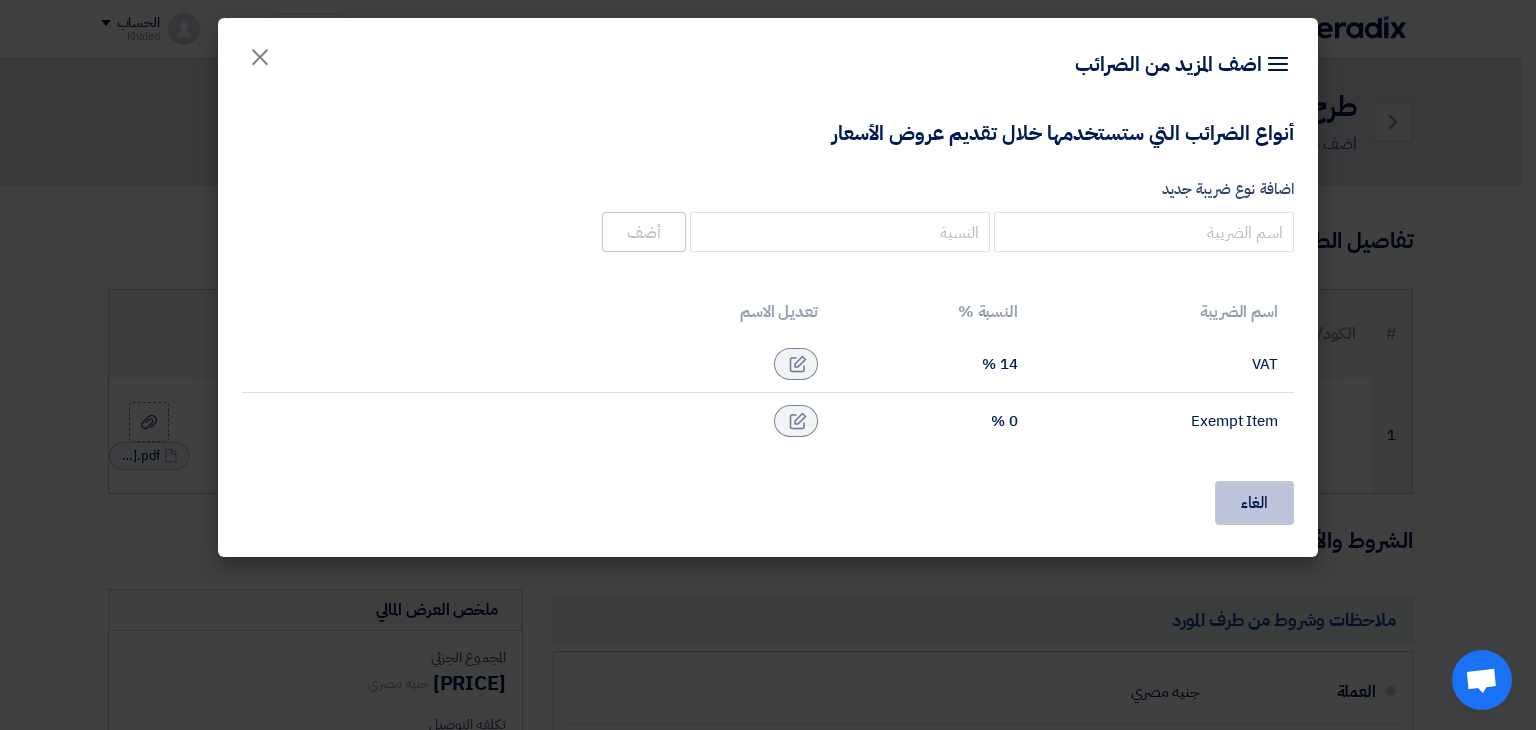 click on "الغاء" 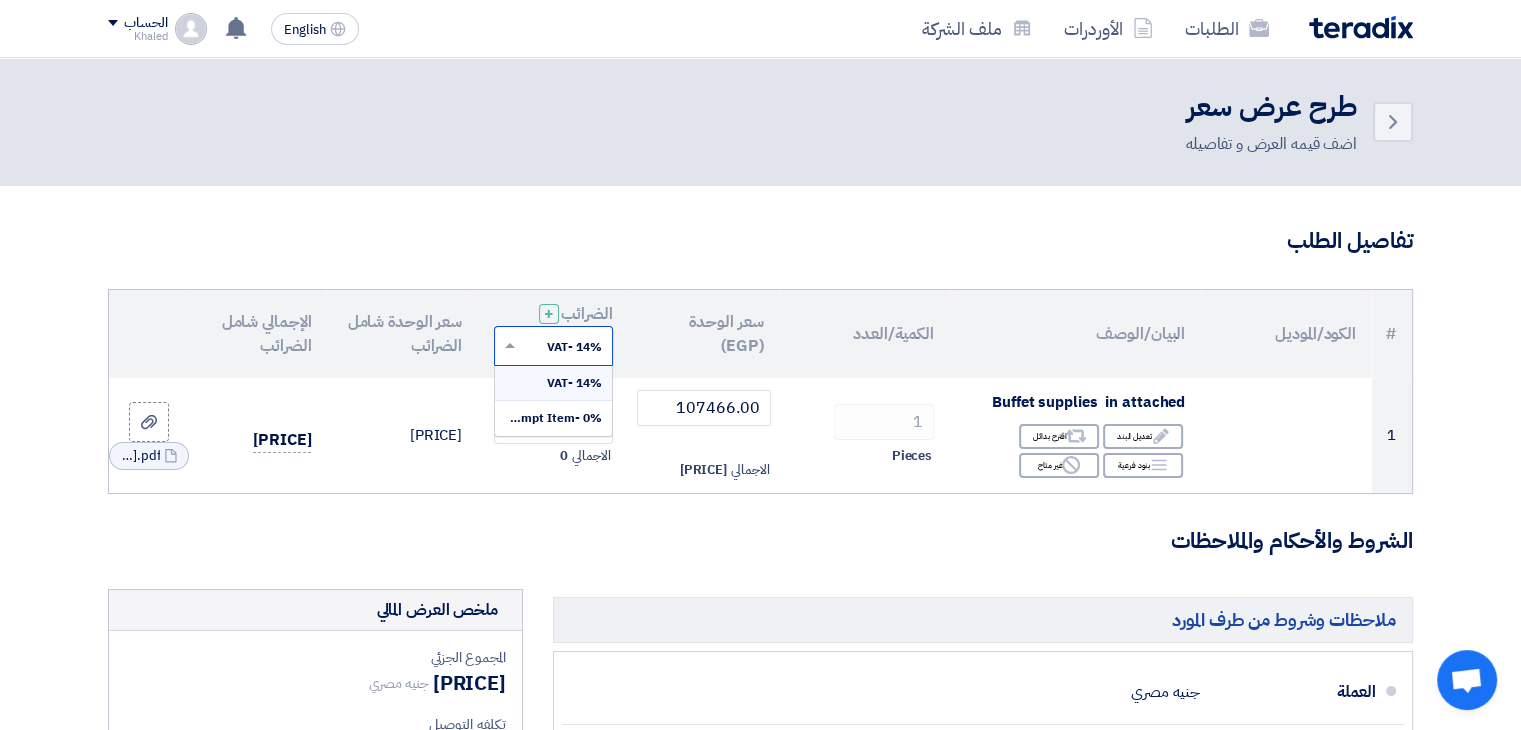 click 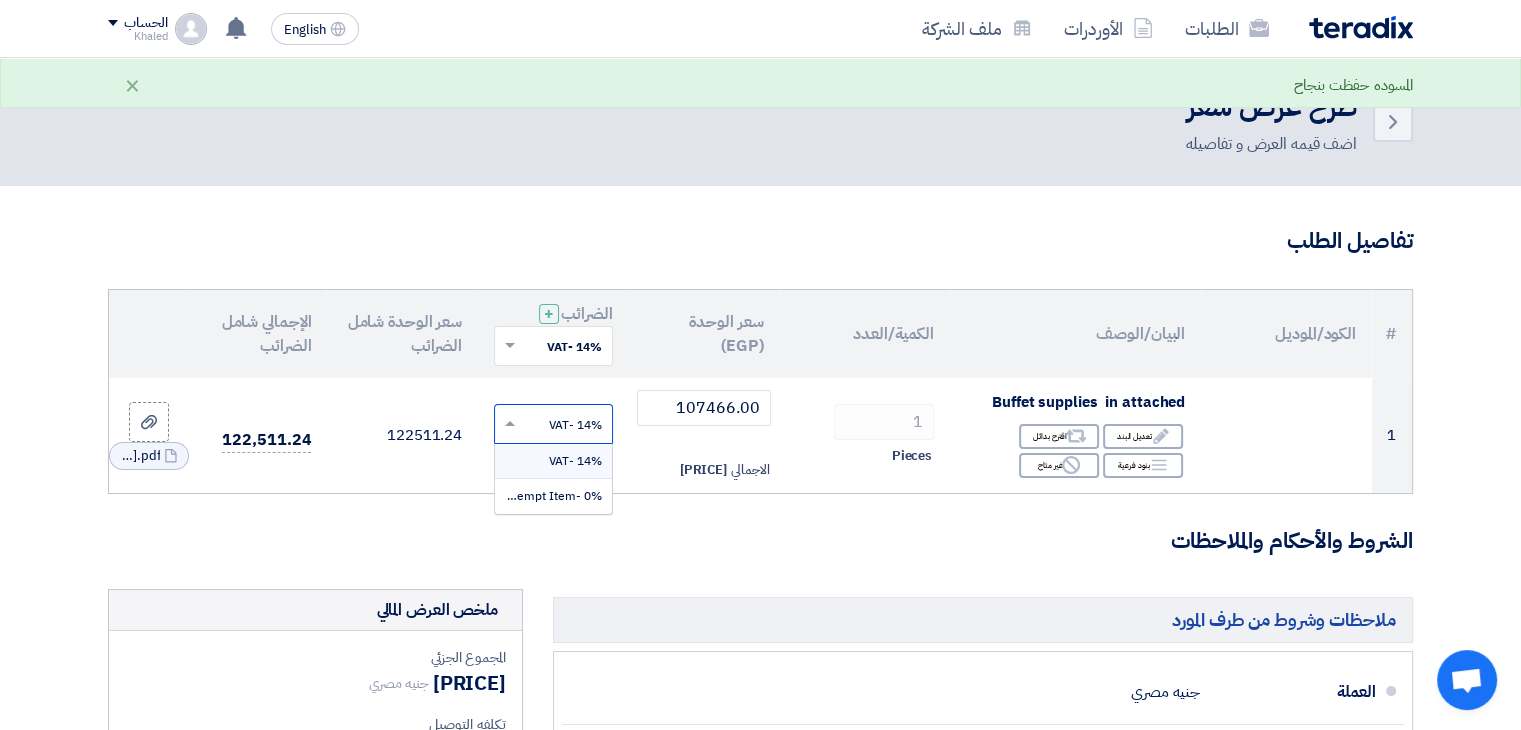 click 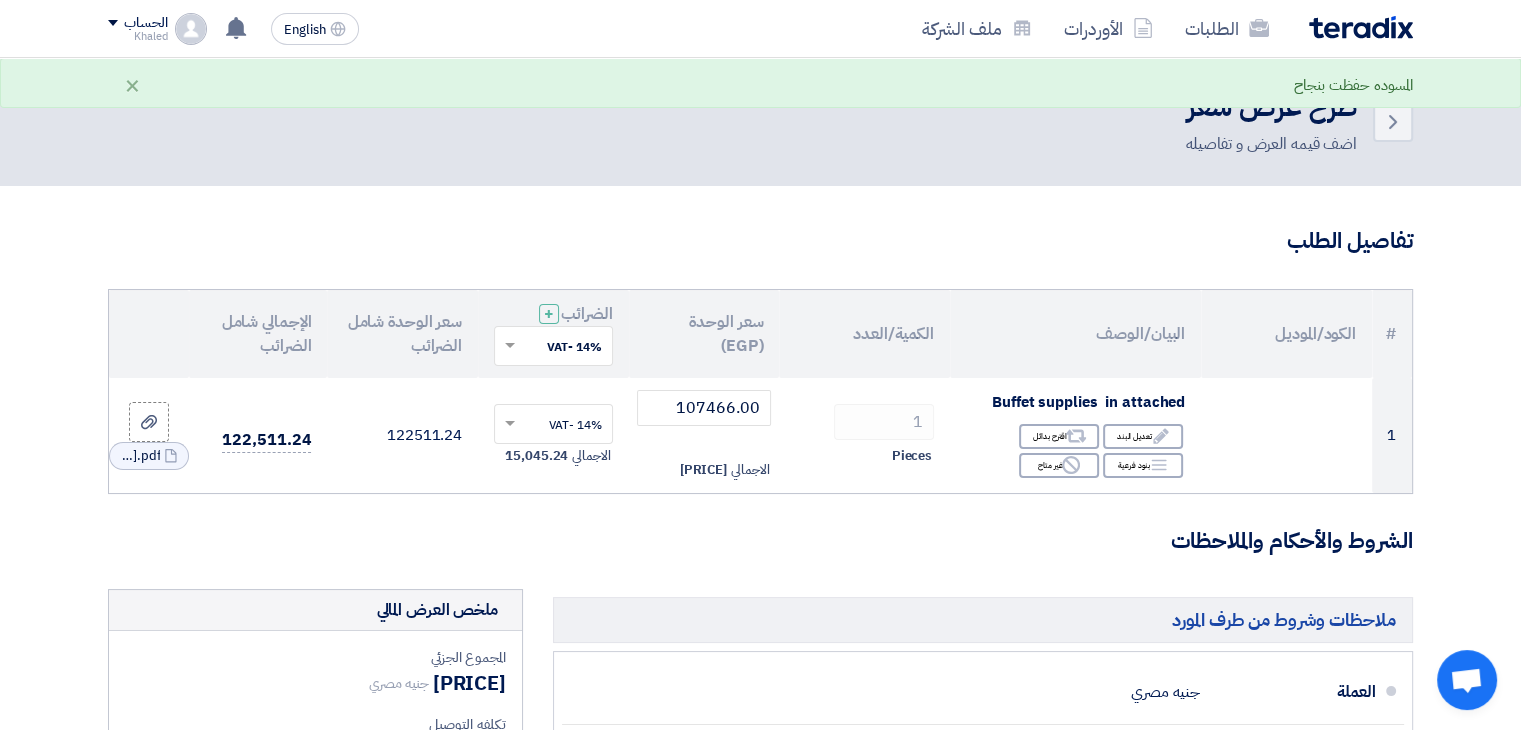 click on "تفاصيل الطلب" 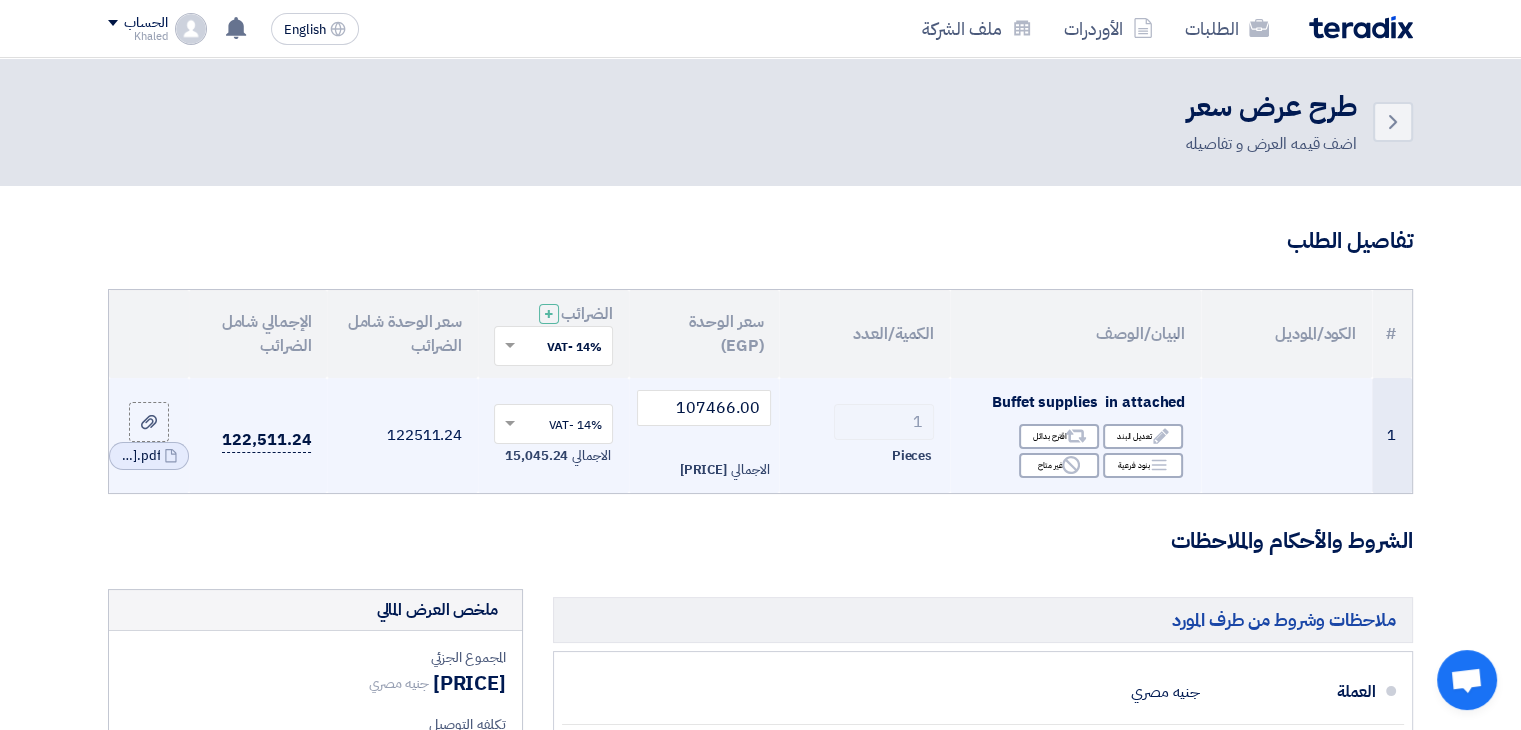 click on "122,511.24" 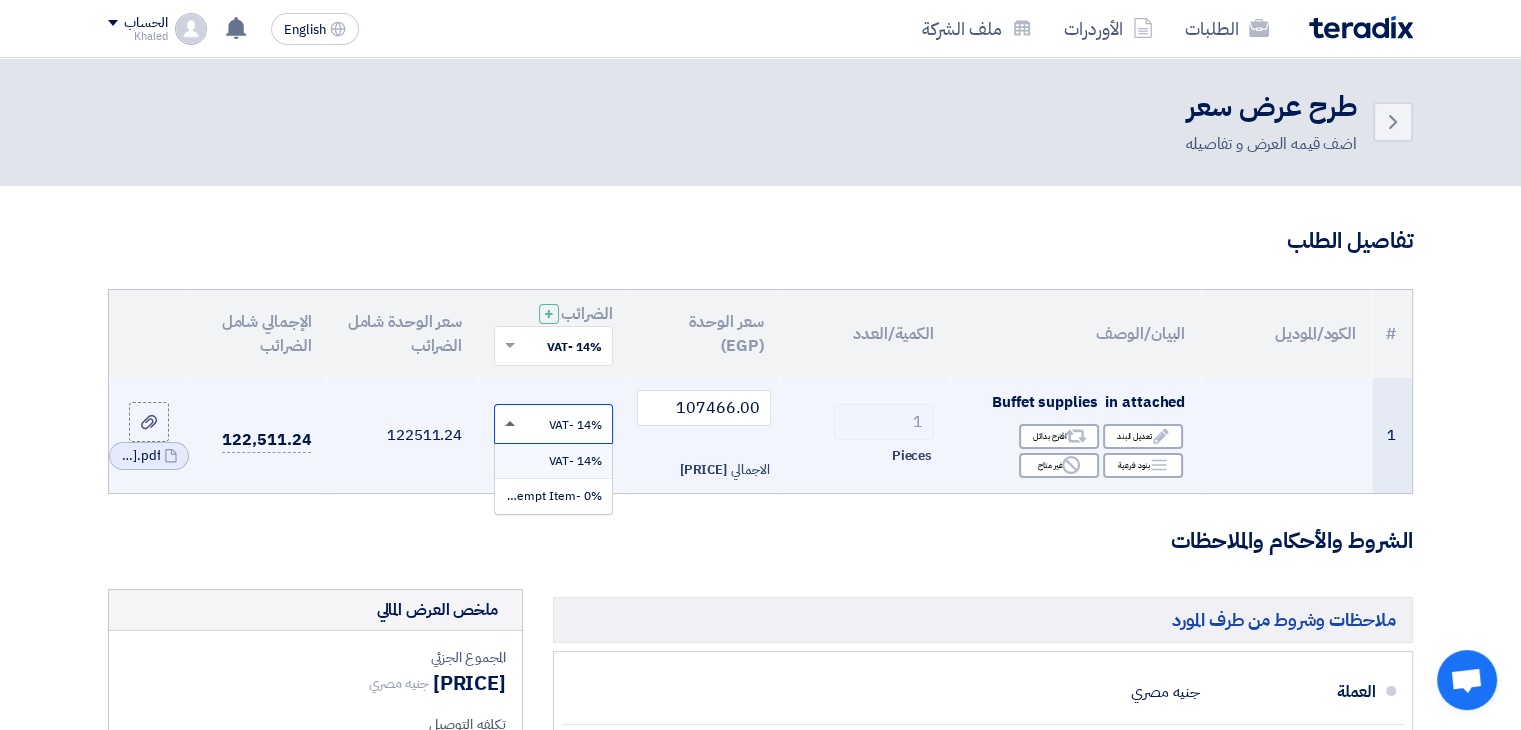 click 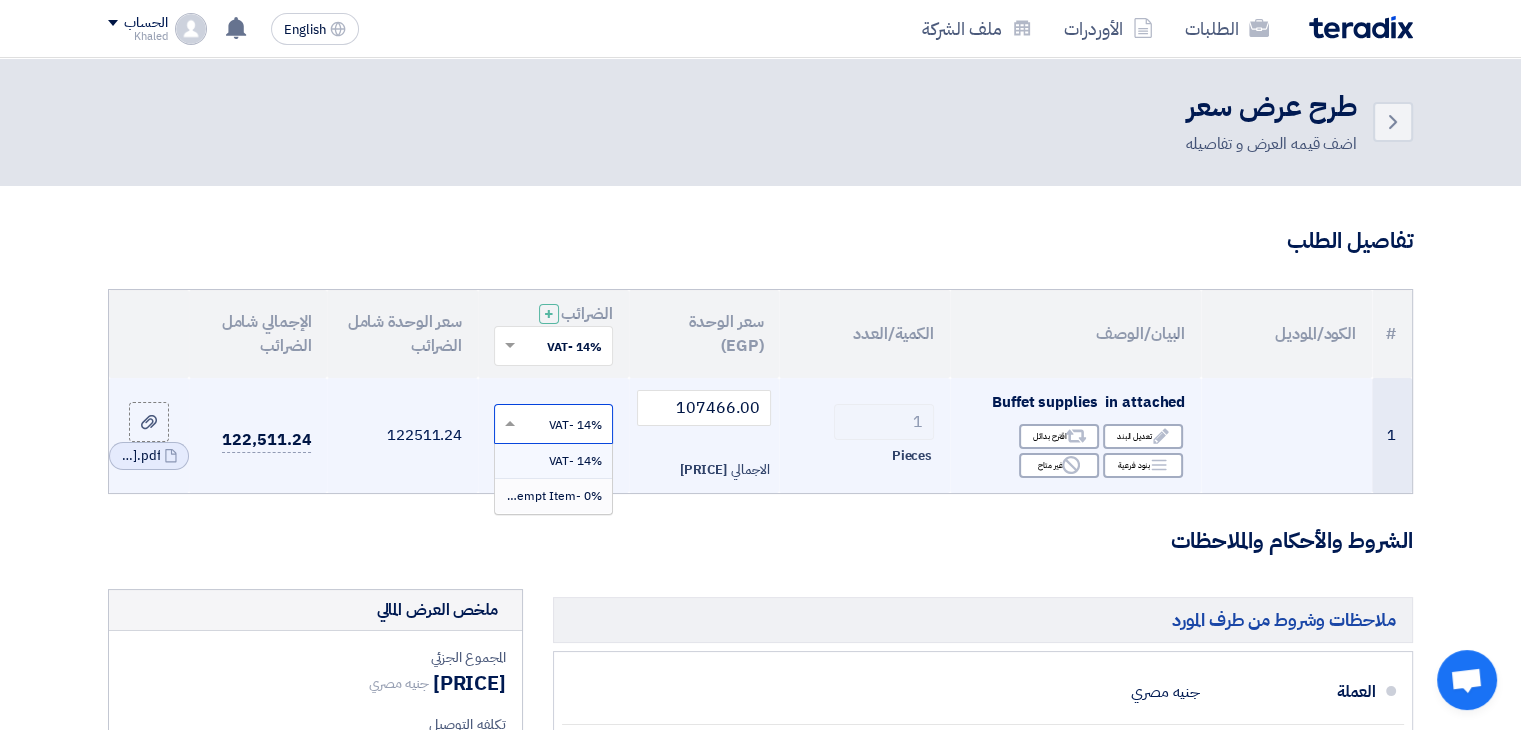 click on "0% -Exempt Item" at bounding box center [553, 496] 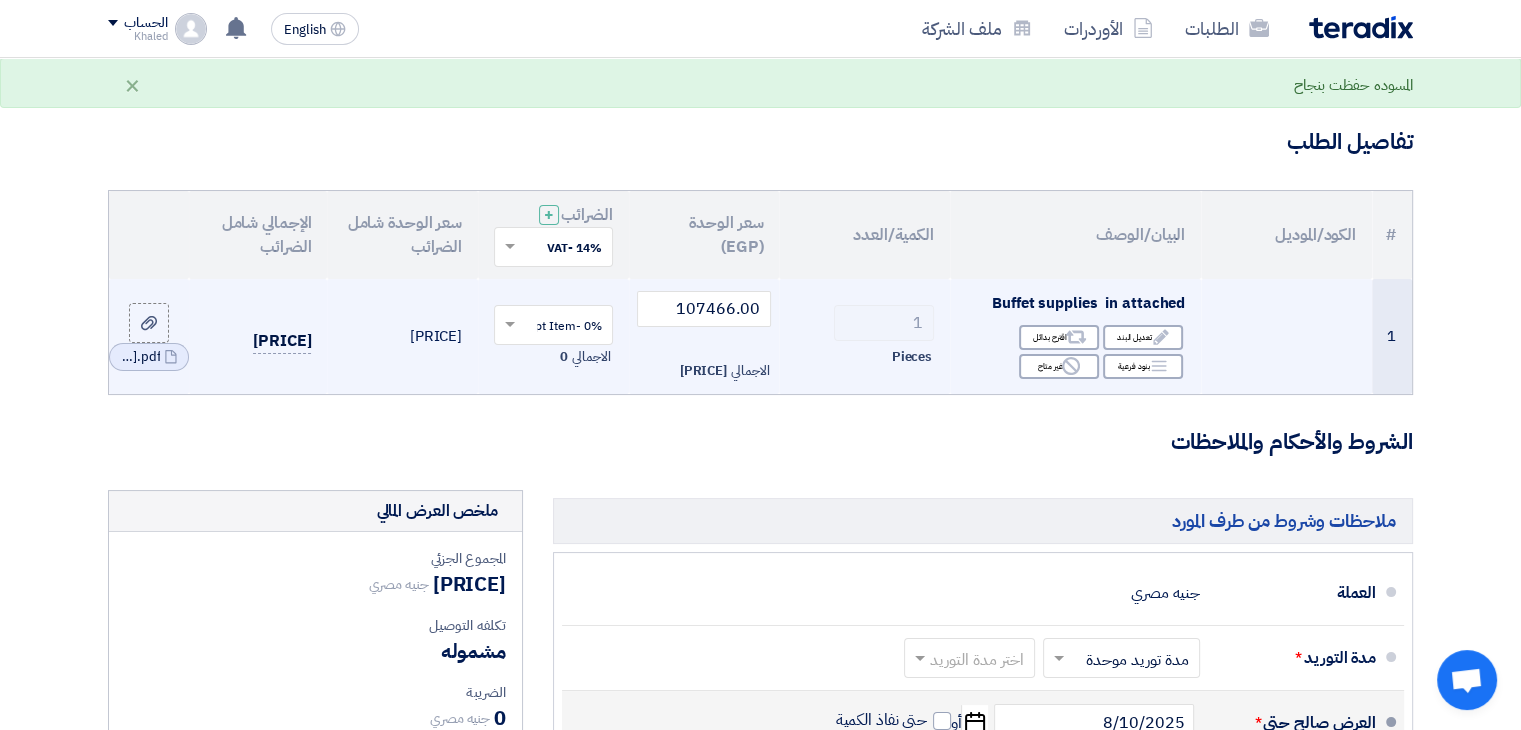 scroll, scrollTop: 84, scrollLeft: 0, axis: vertical 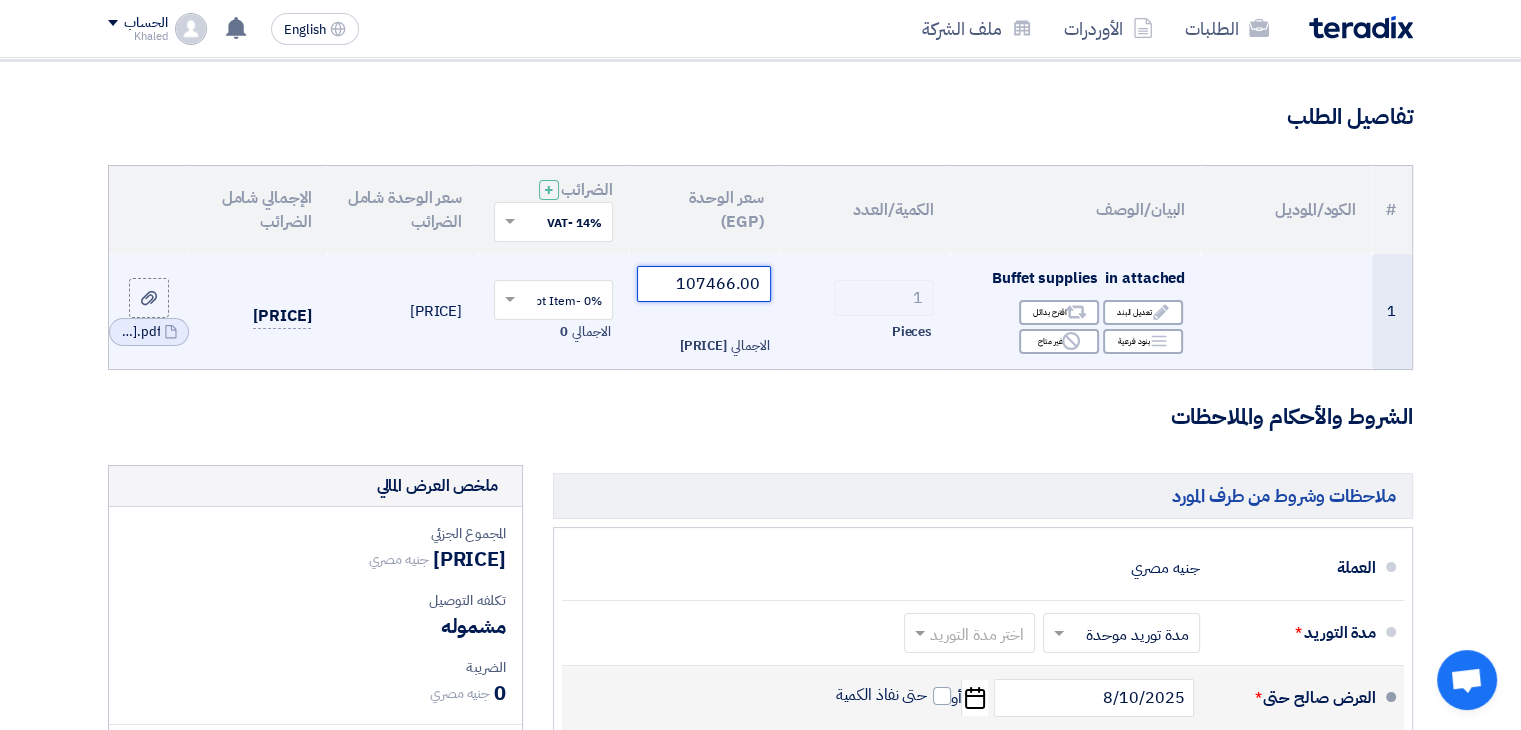 click on "107466.00" 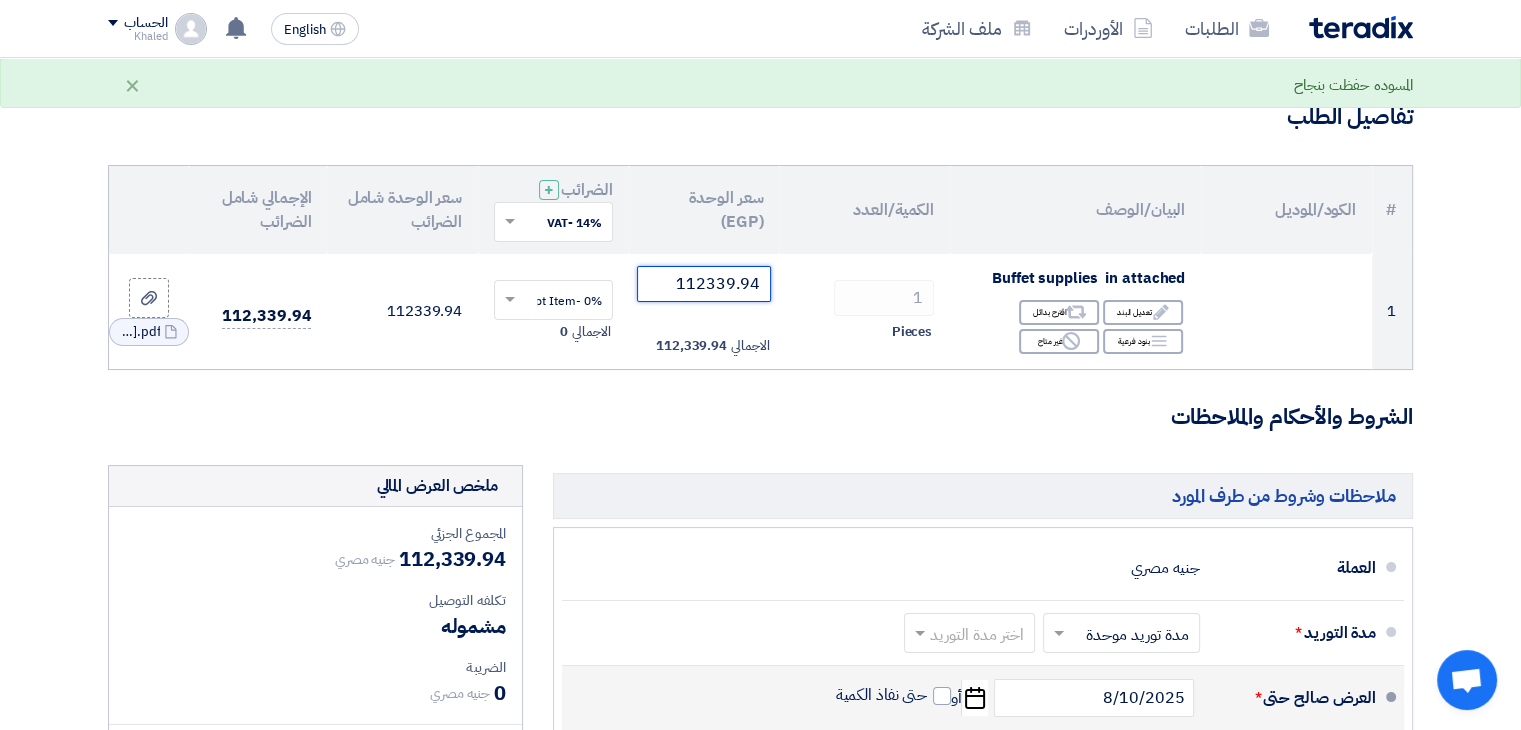 type on "112339.94" 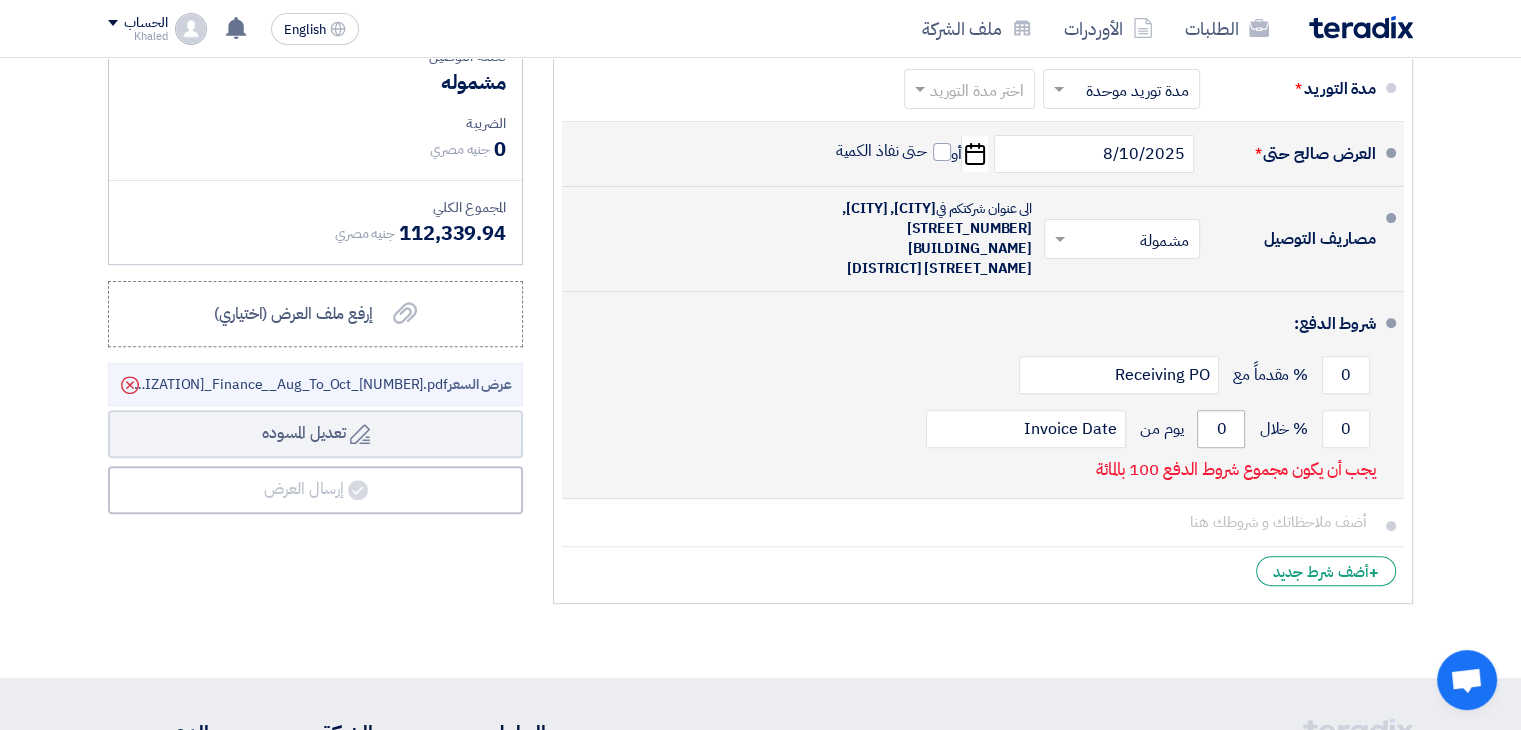 scroll, scrollTop: 668, scrollLeft: 0, axis: vertical 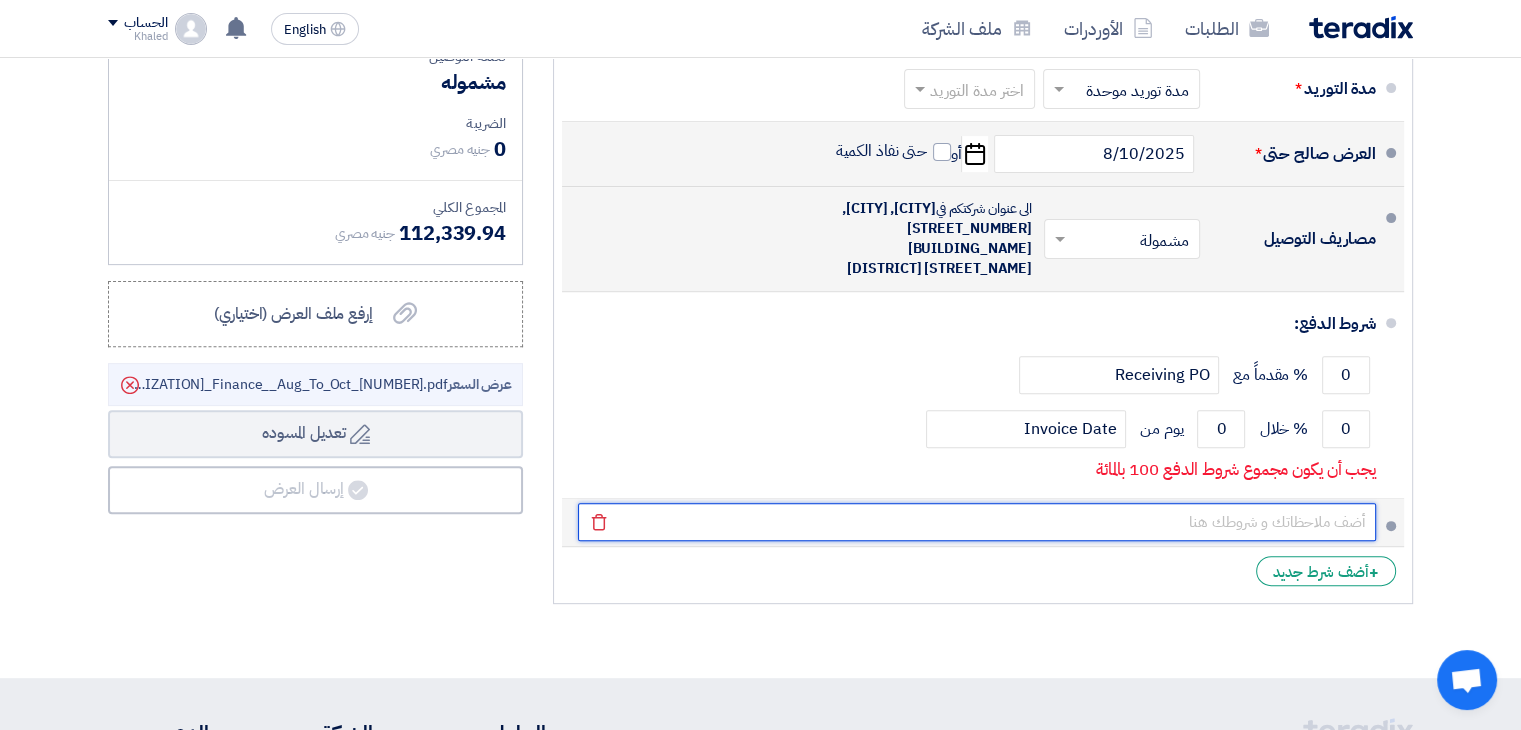 click 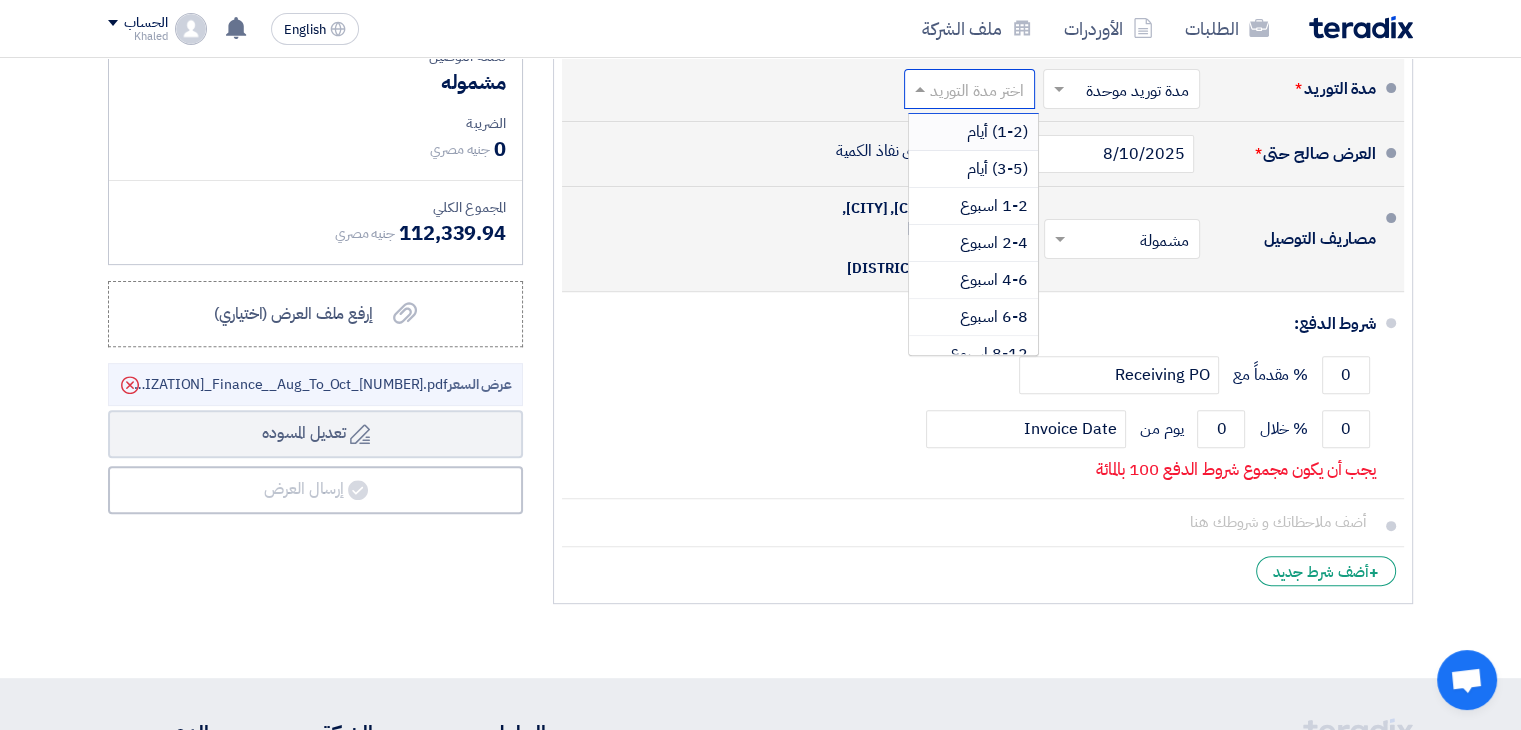 click 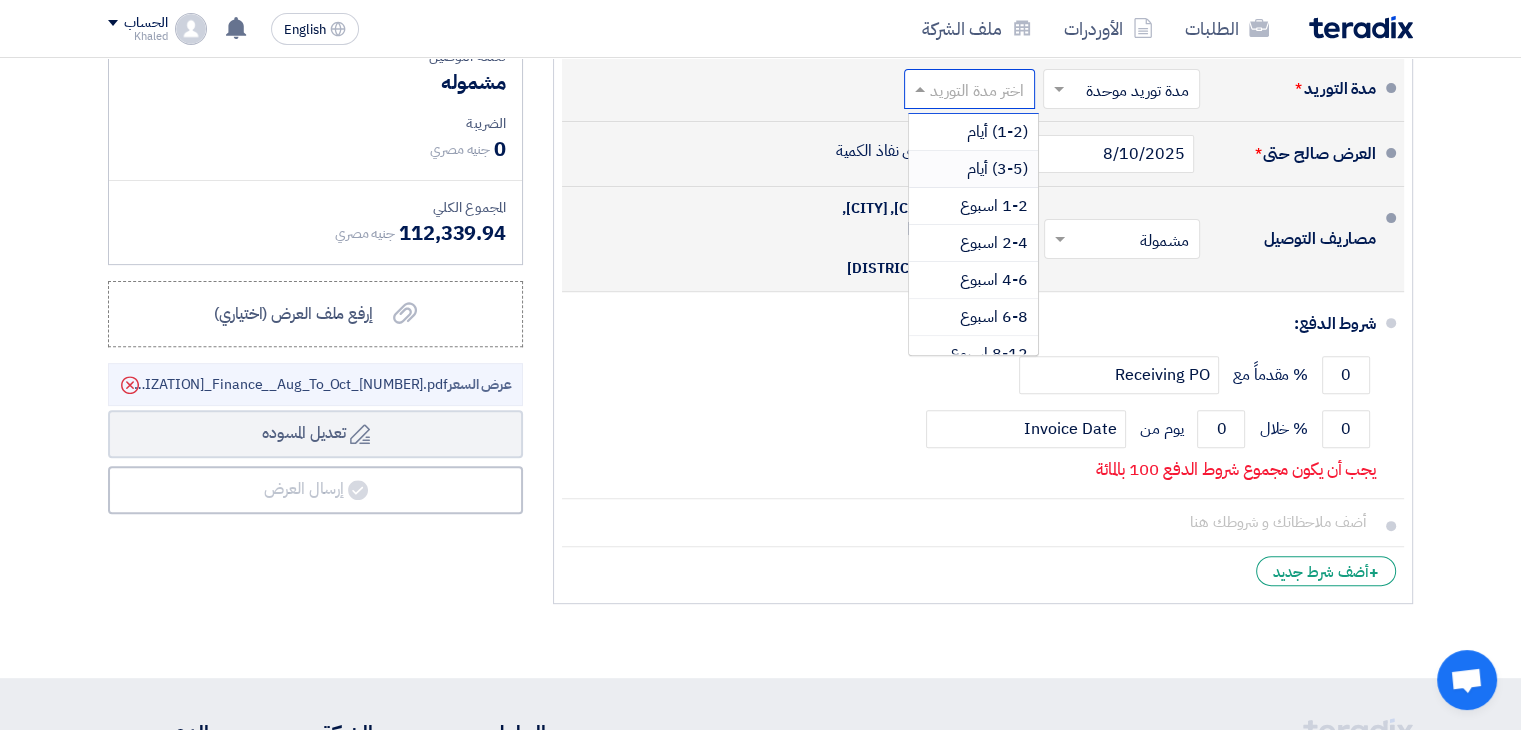 click on "(3-5) أيام" at bounding box center [997, 169] 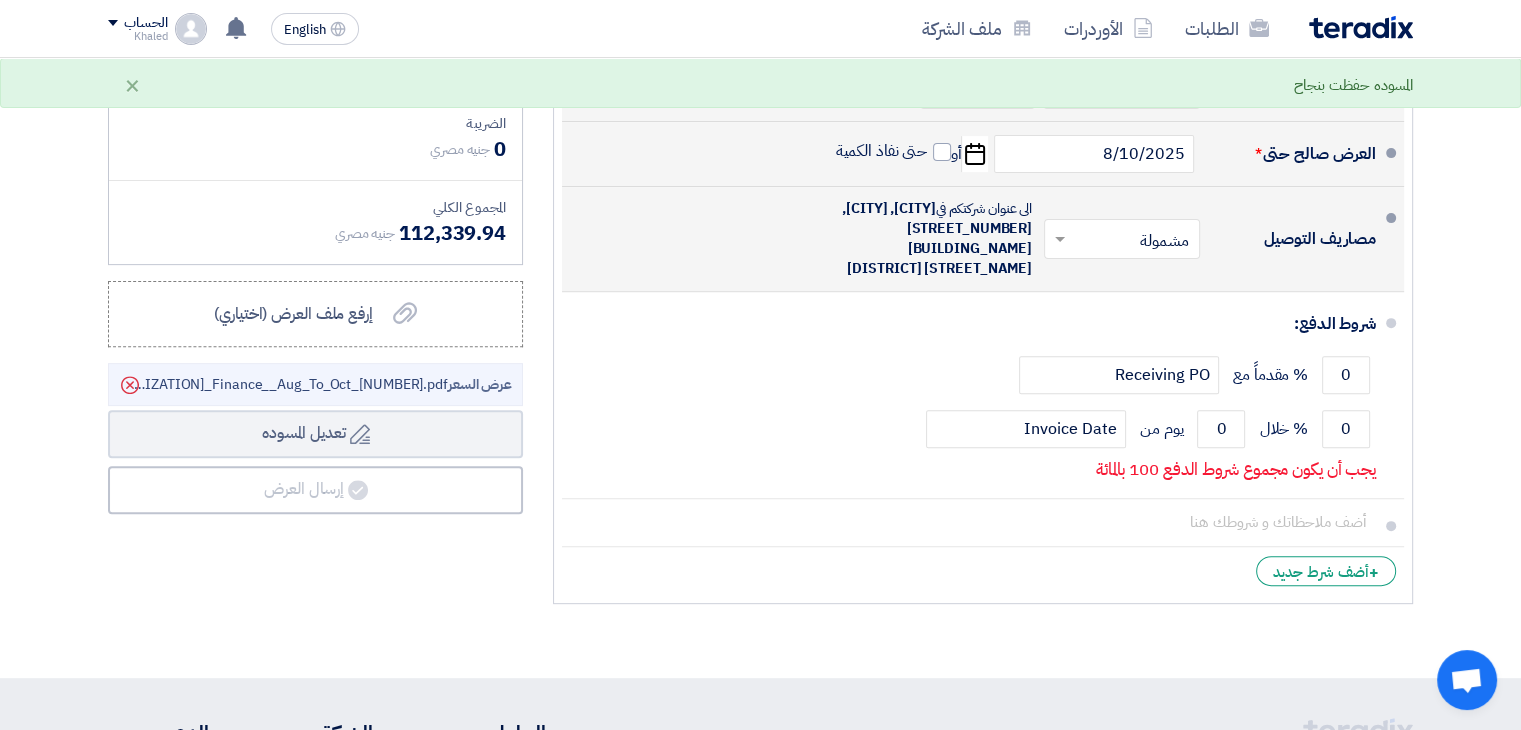 click on "Pick a date" 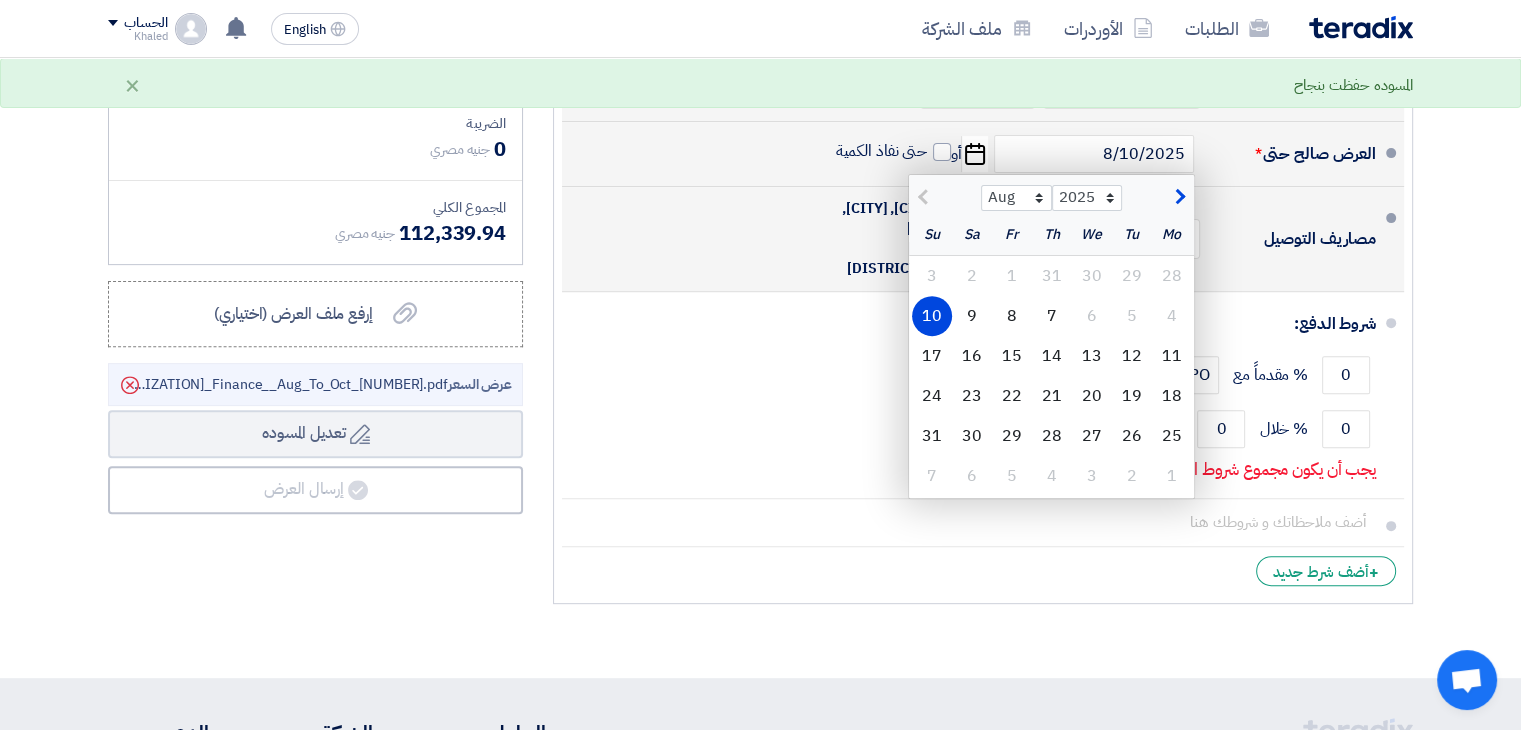 click on "Pick a date" 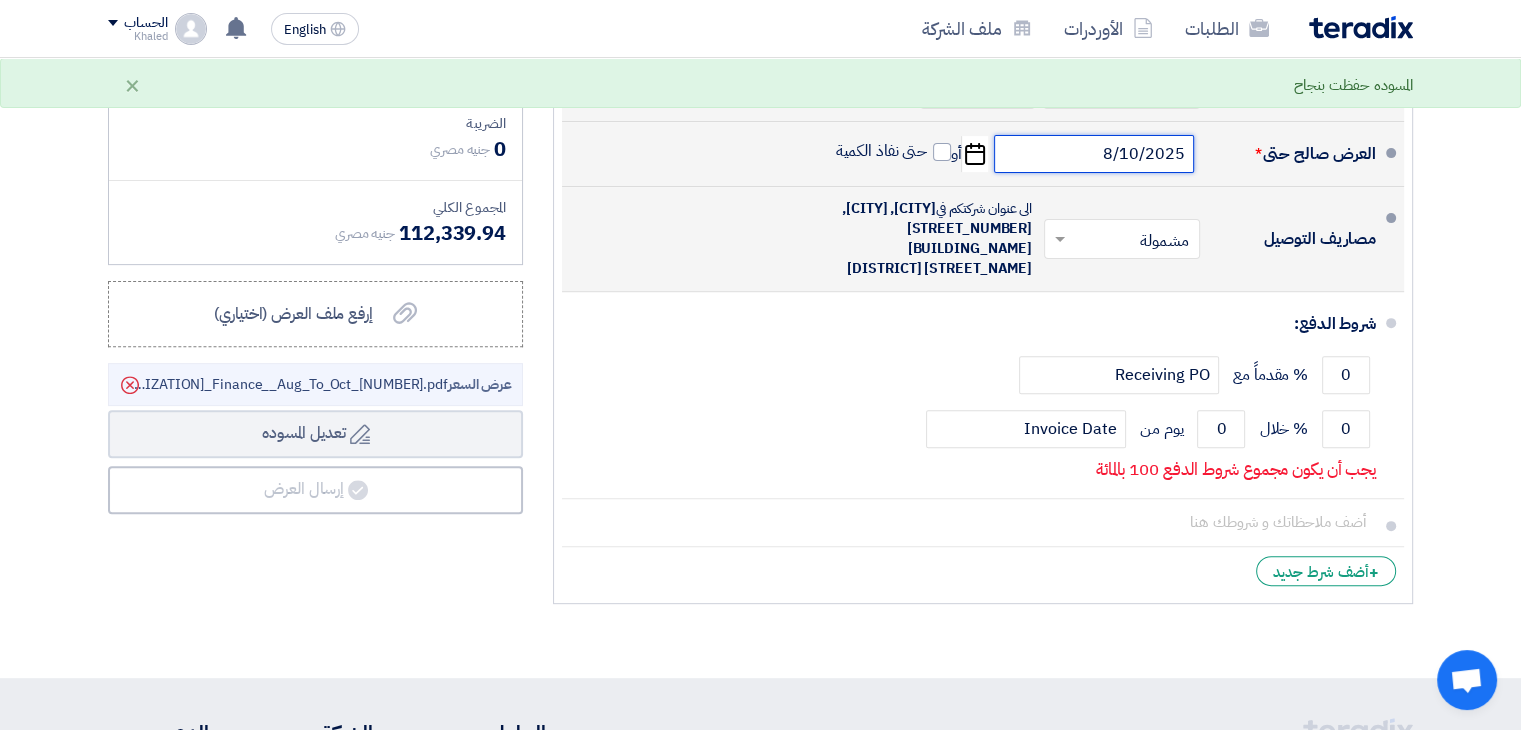 click on "8/10/2025" 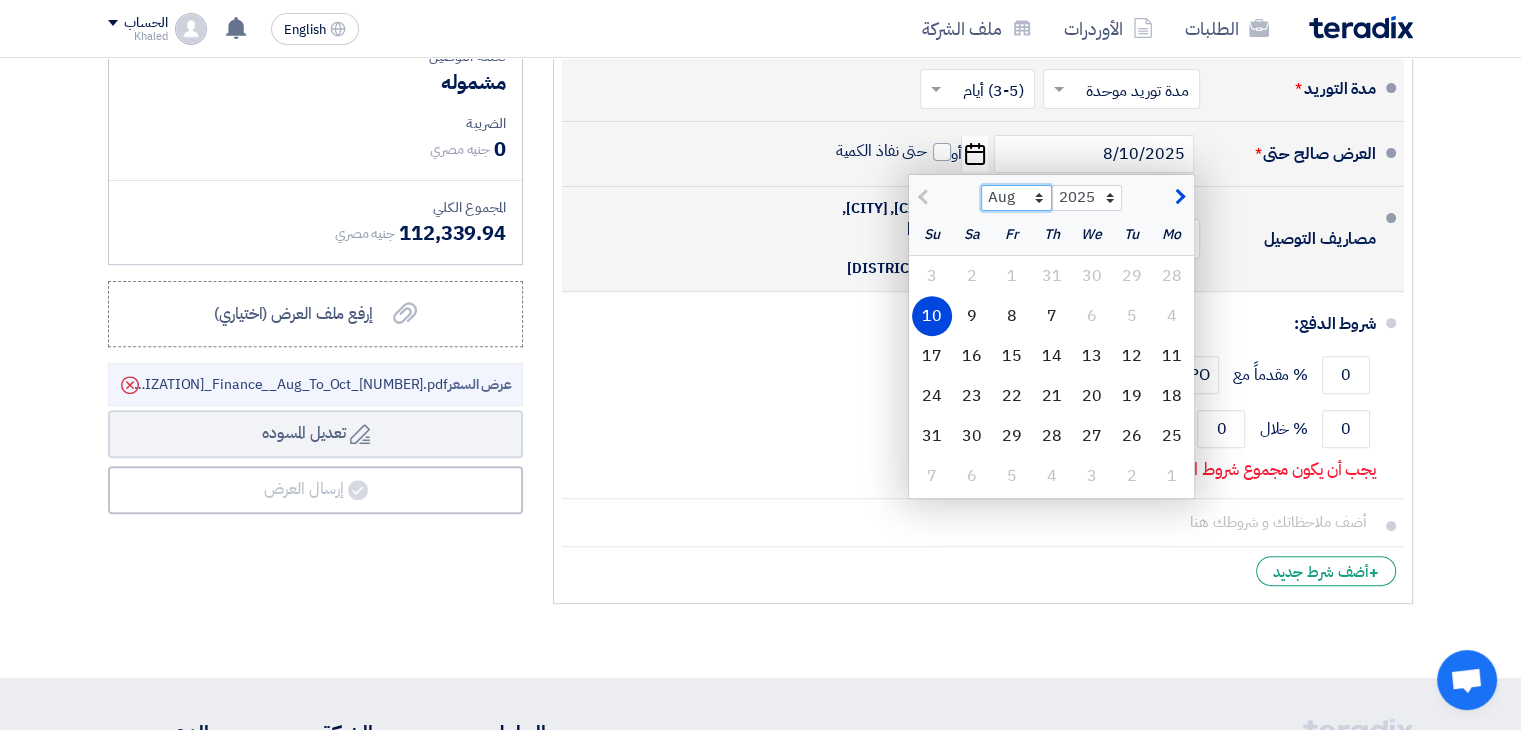 click on "Aug Sep Oct Nov Dec" 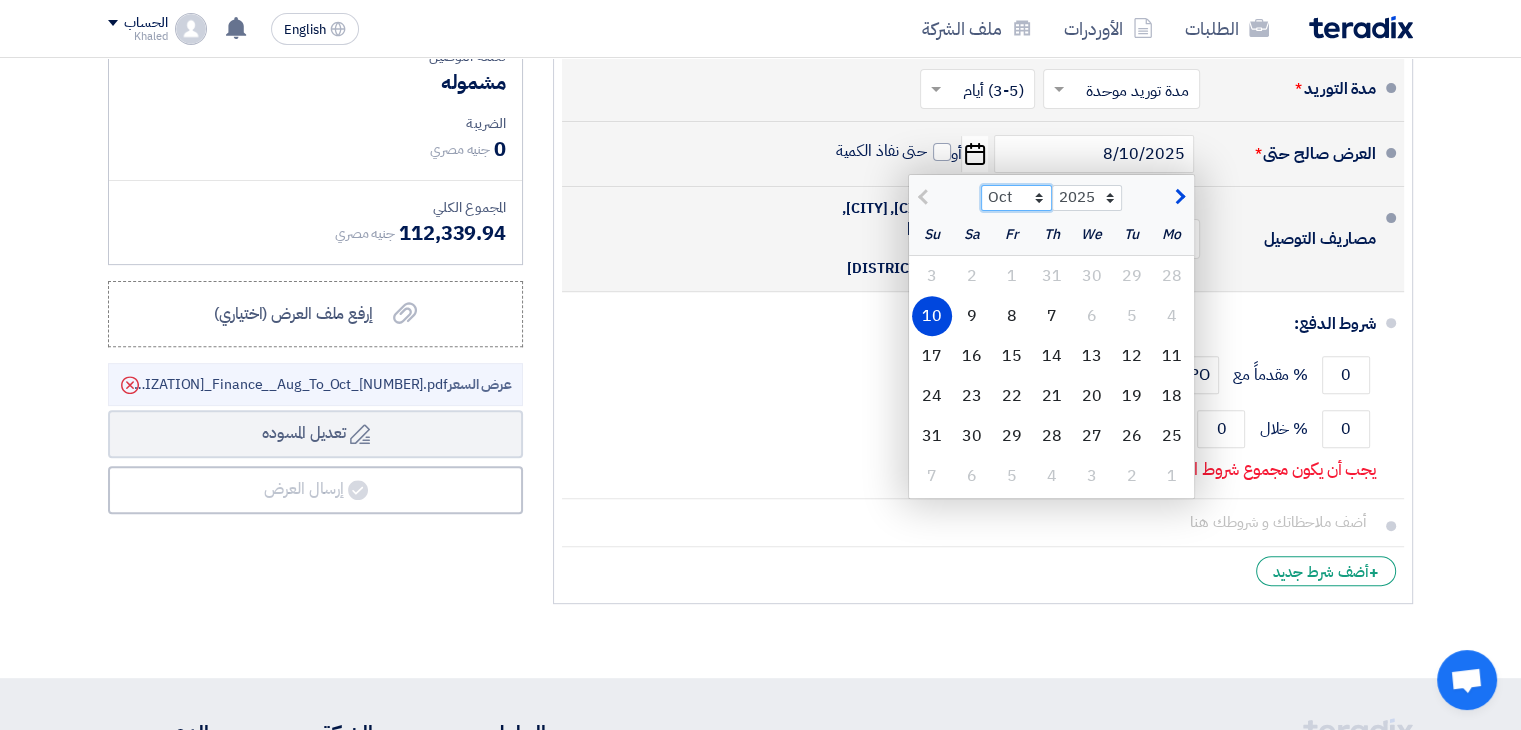 click on "Aug Sep Oct Nov Dec" 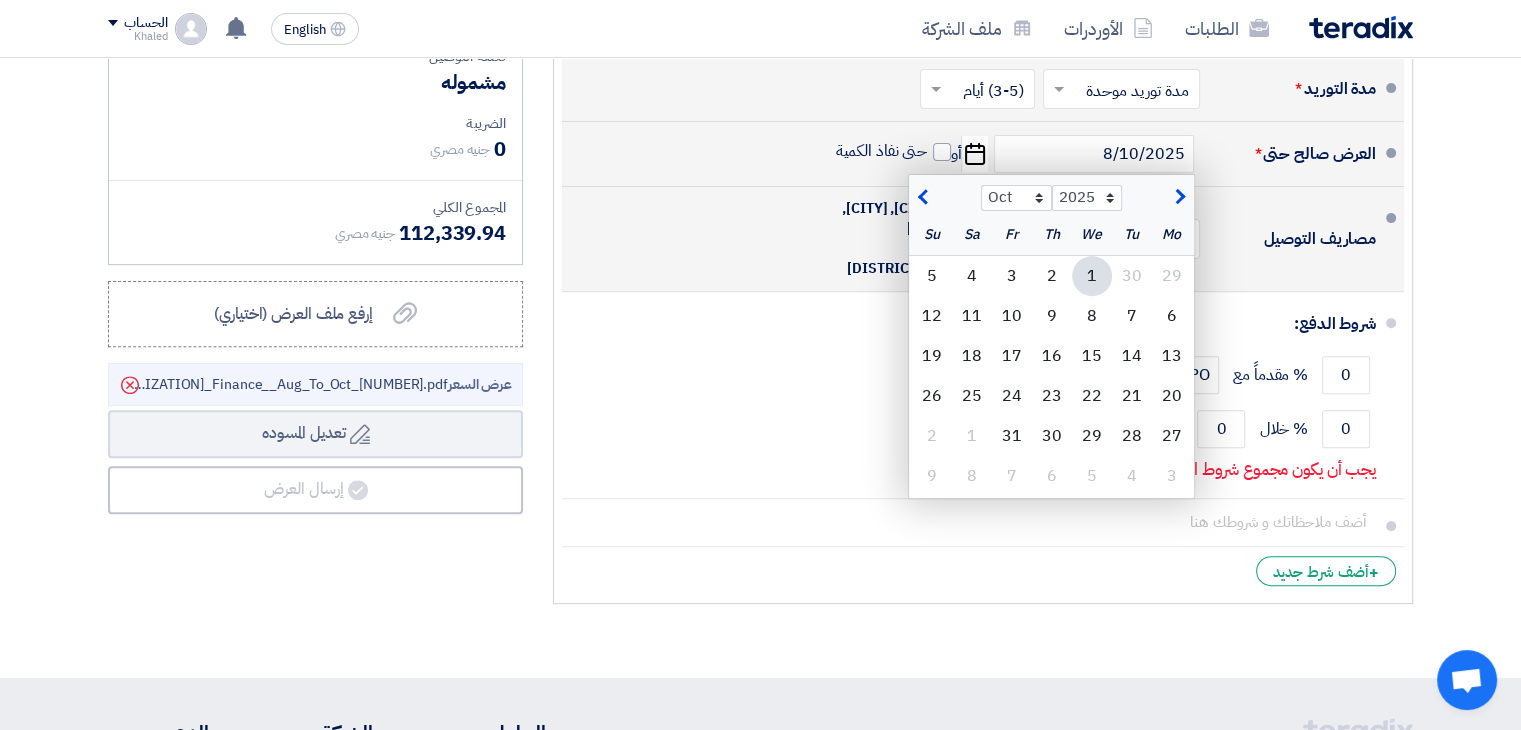 click on "1" 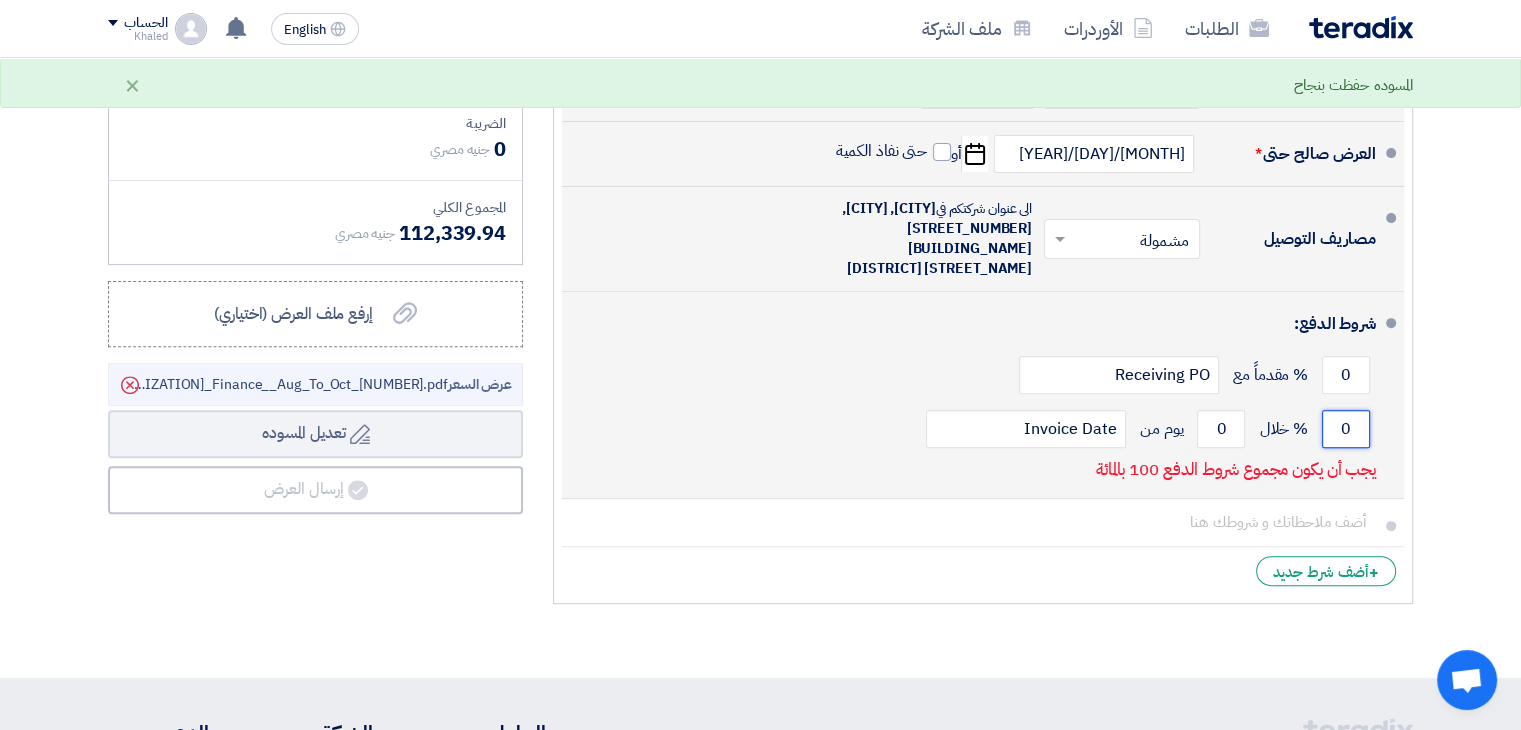 click on "0" 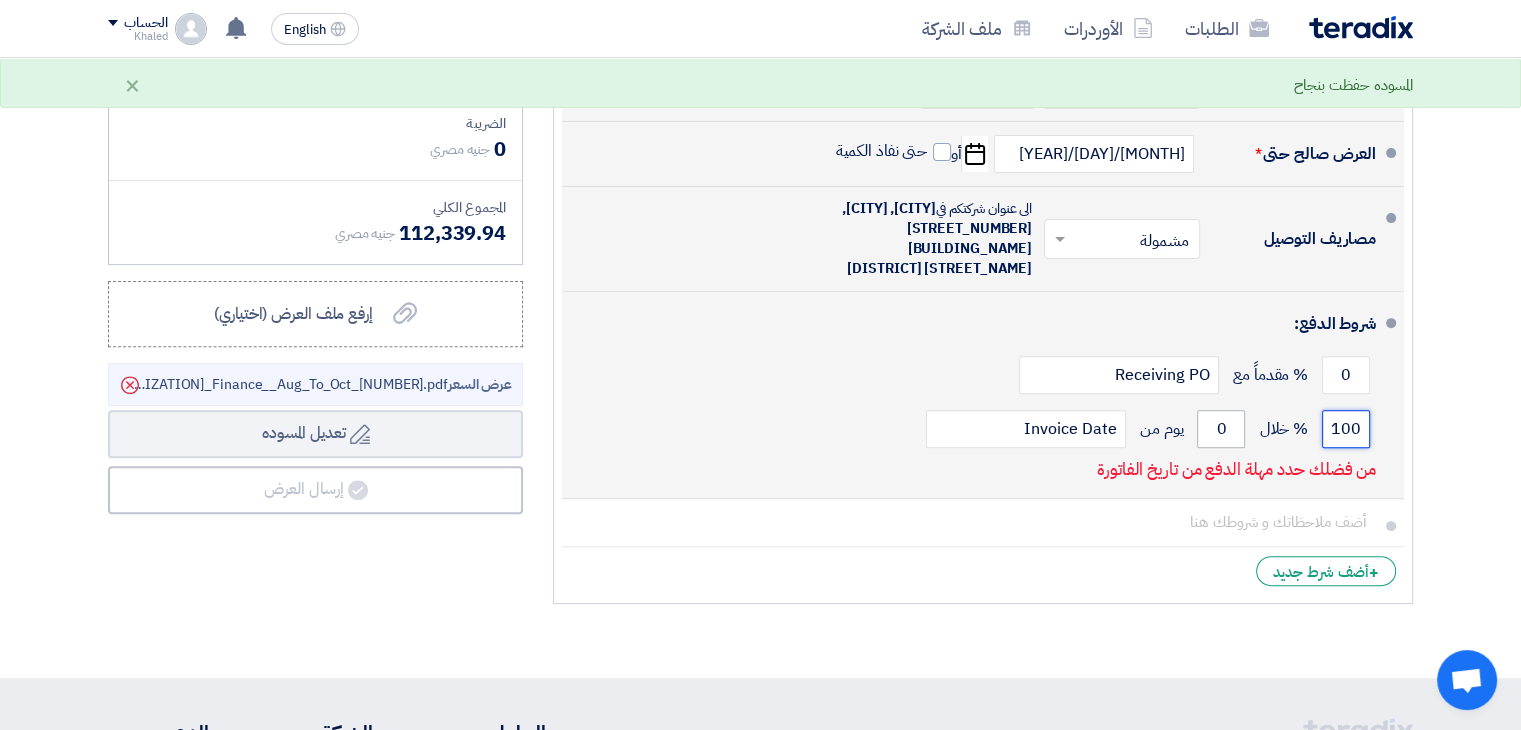 type on "100" 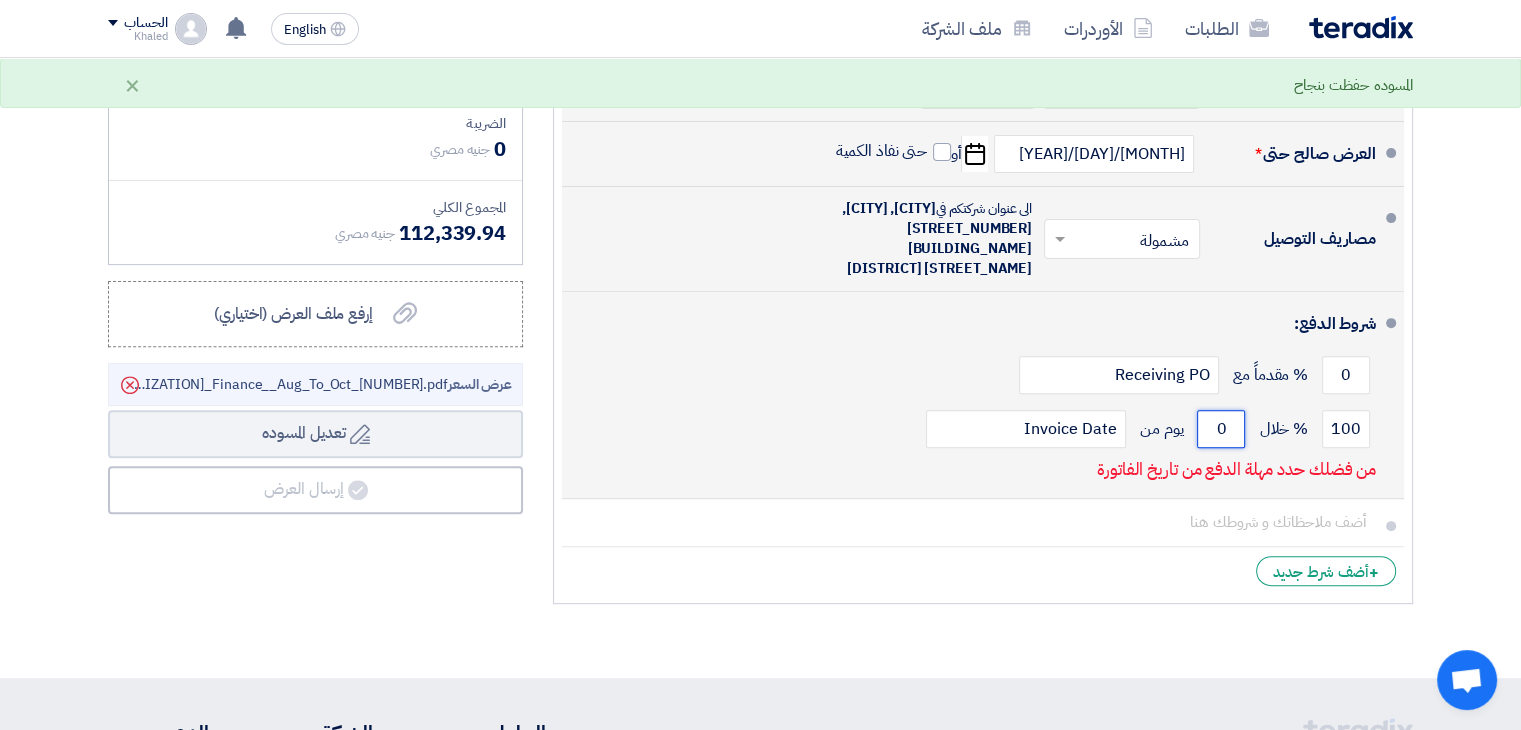 click on "0" 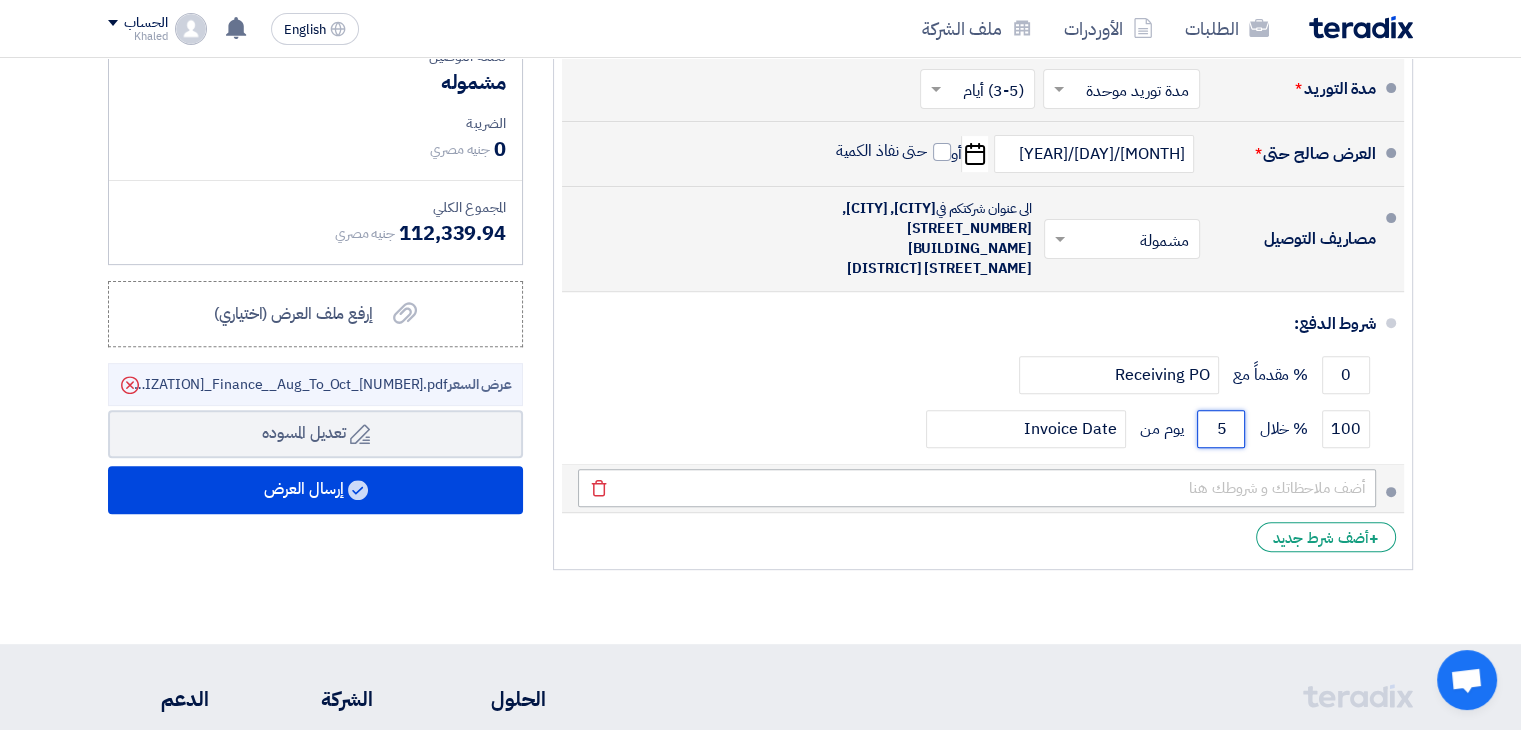 type on "5" 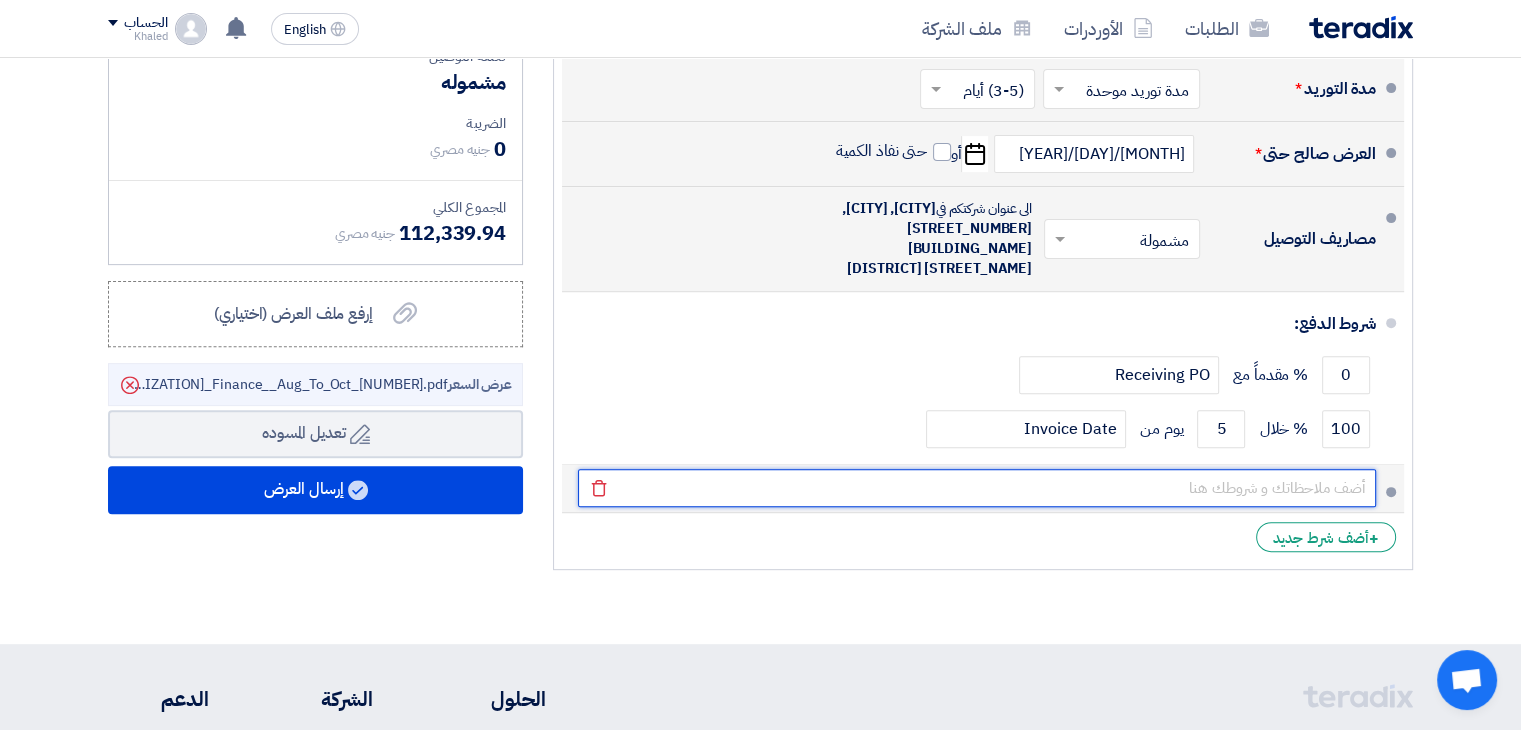 click 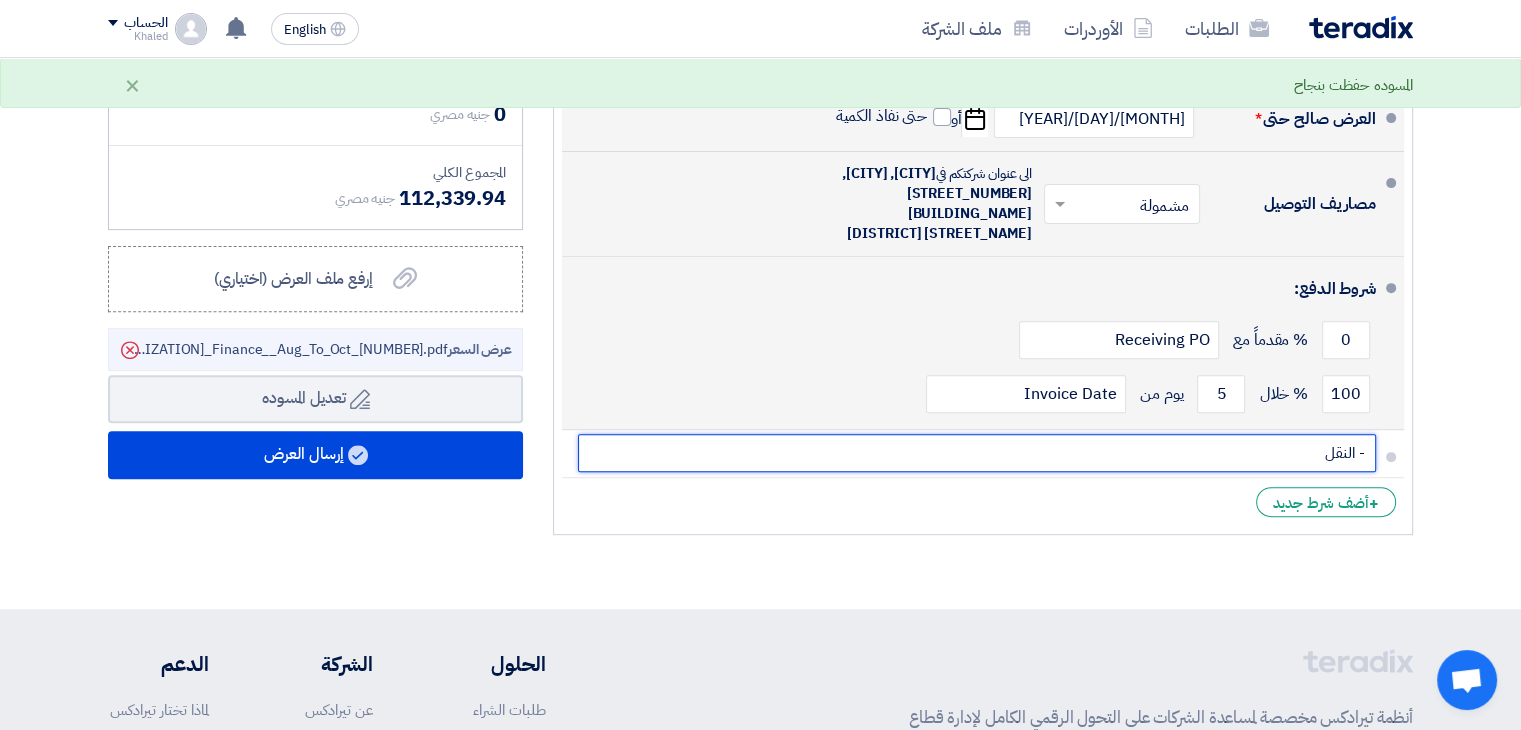 scroll, scrollTop: 702, scrollLeft: 0, axis: vertical 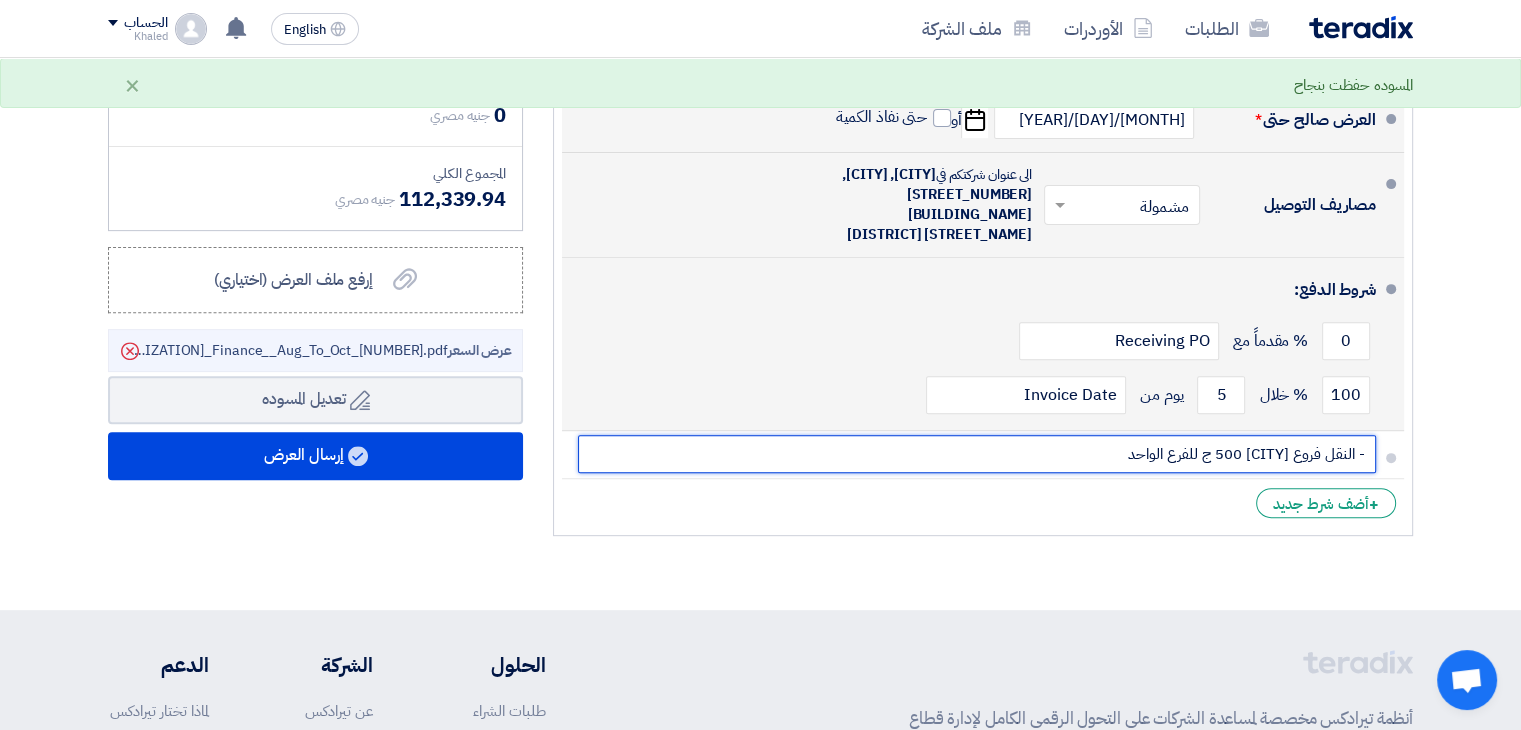 click on "Draft
تعديل المسوده" 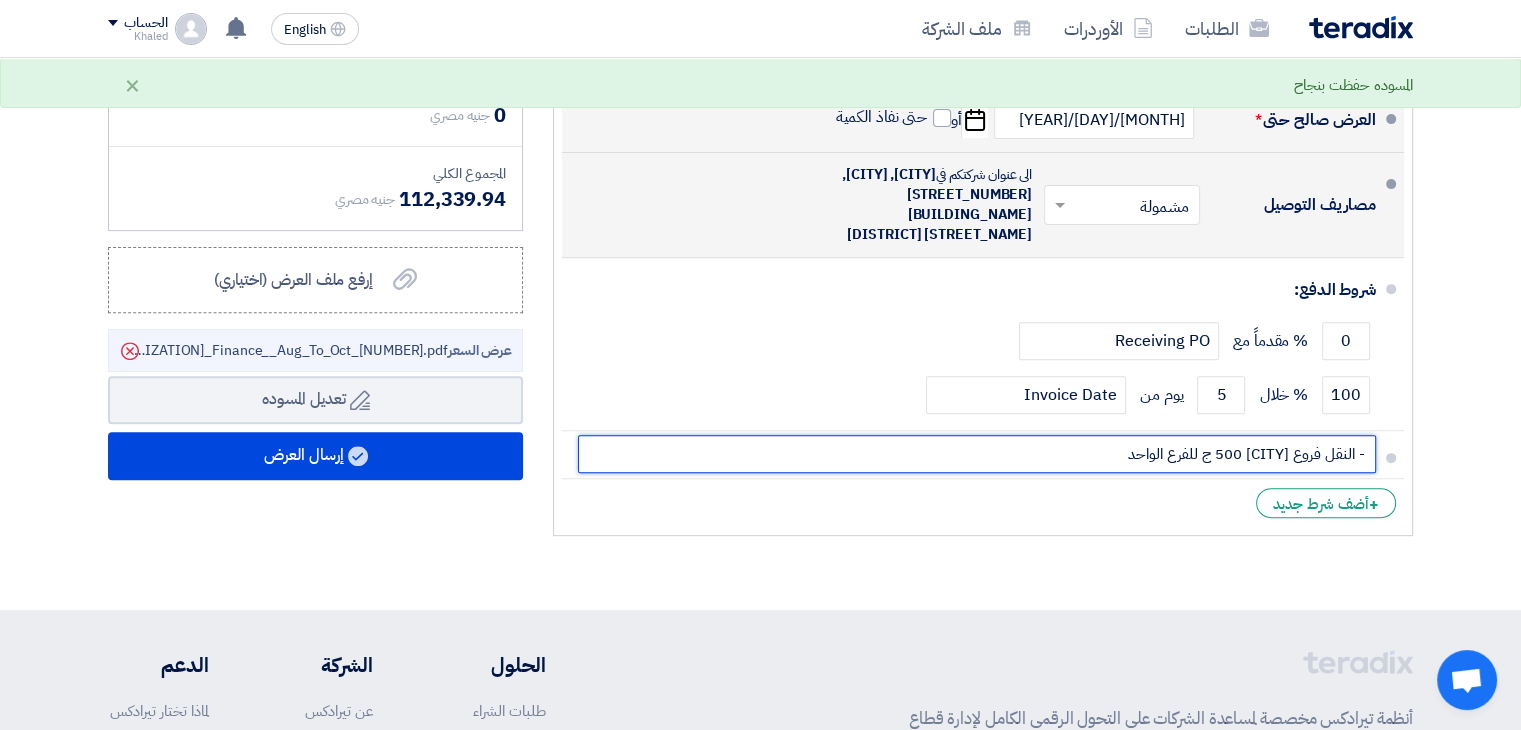 click on "Draft
تعديل المسوده" 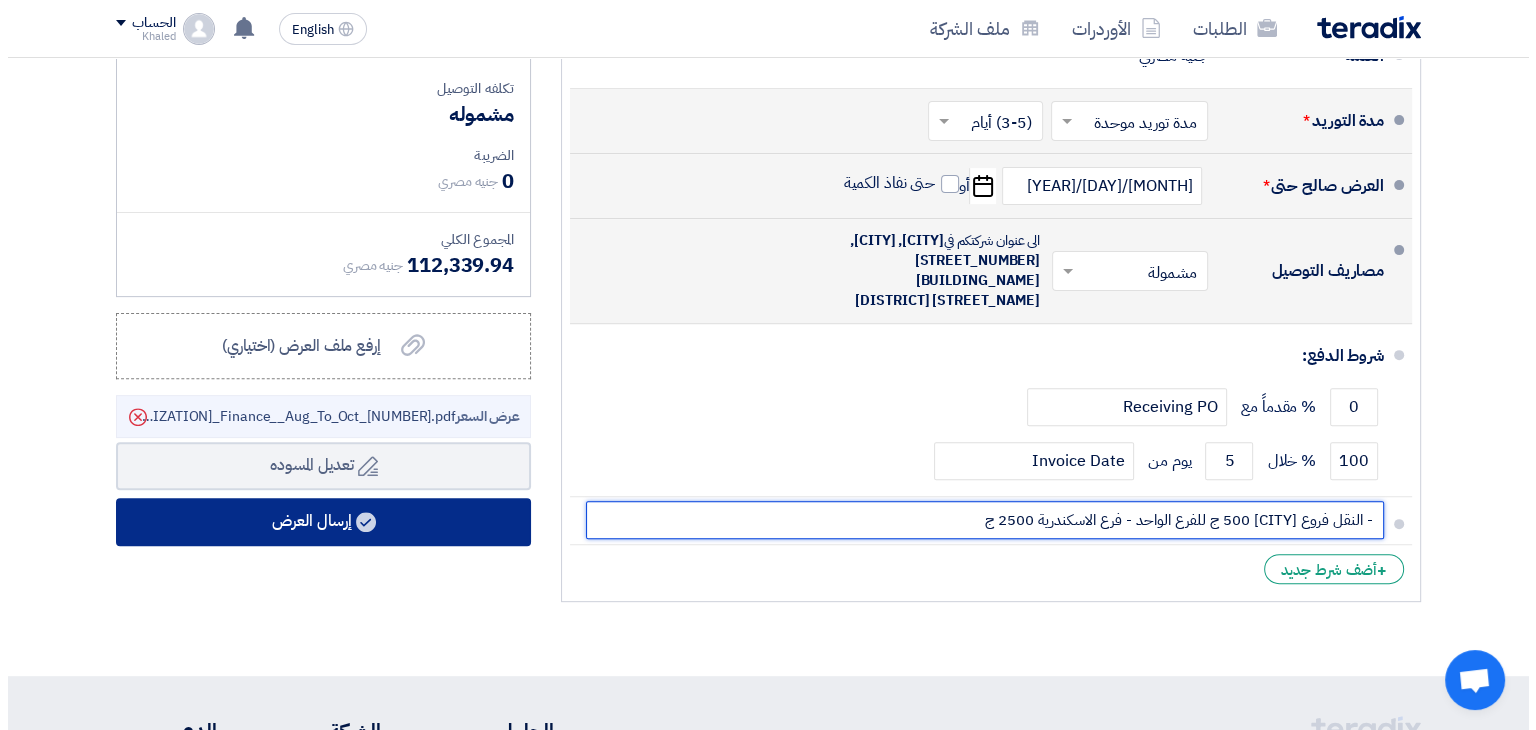 scroll, scrollTop: 642, scrollLeft: 0, axis: vertical 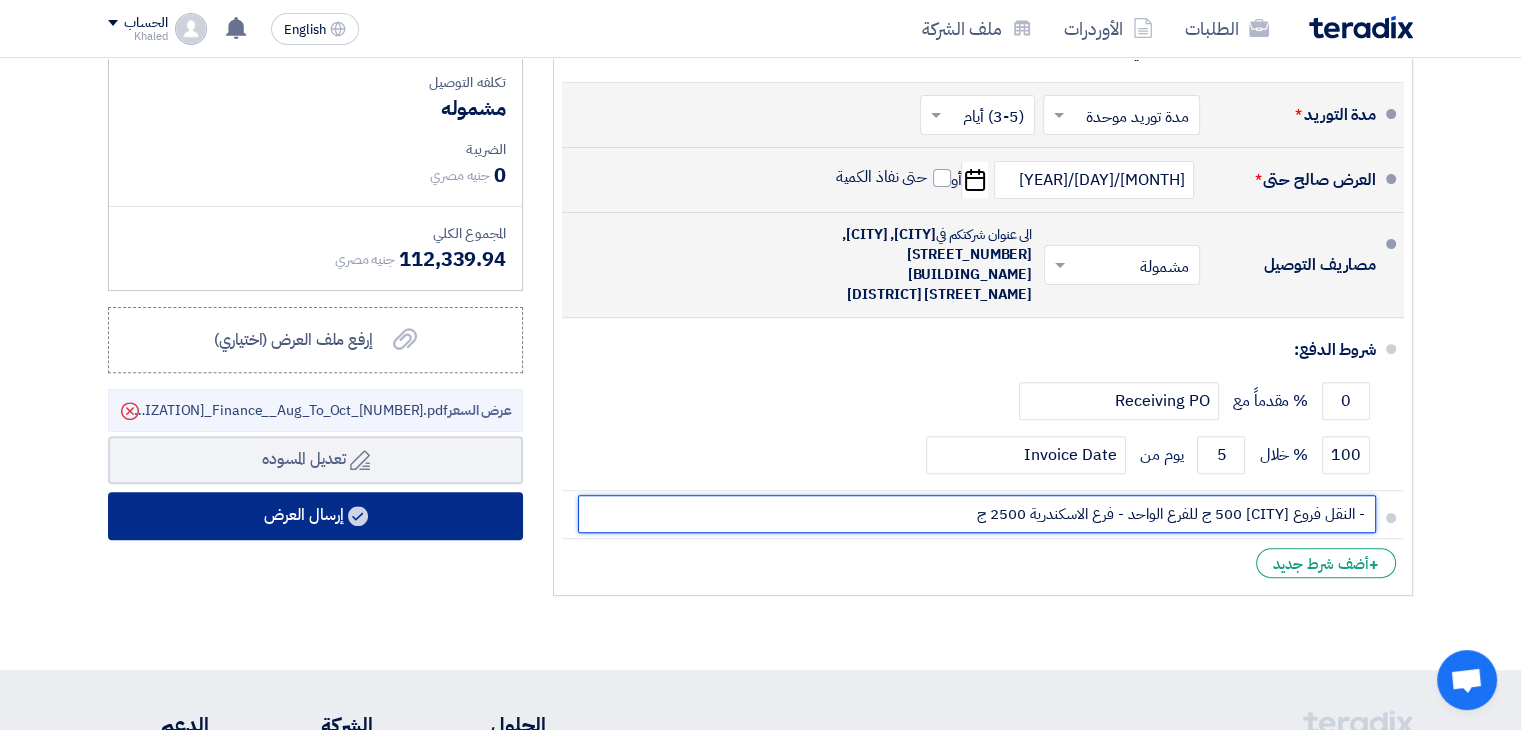 type on "- النقل فروع [CITY] 500 ج للفرع الواحد - فرع الاسكندرية 2500 ج" 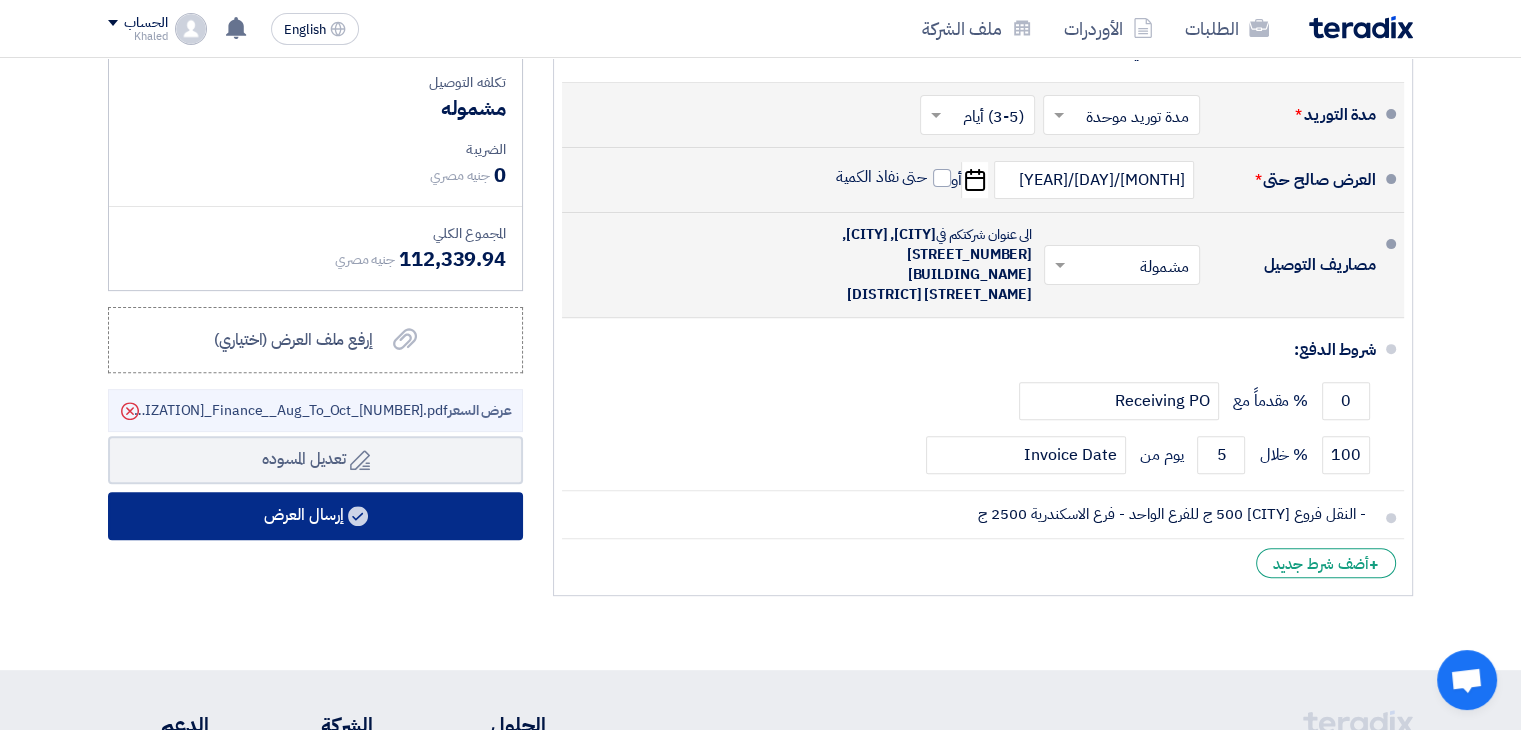 click on "إرسال العرض" 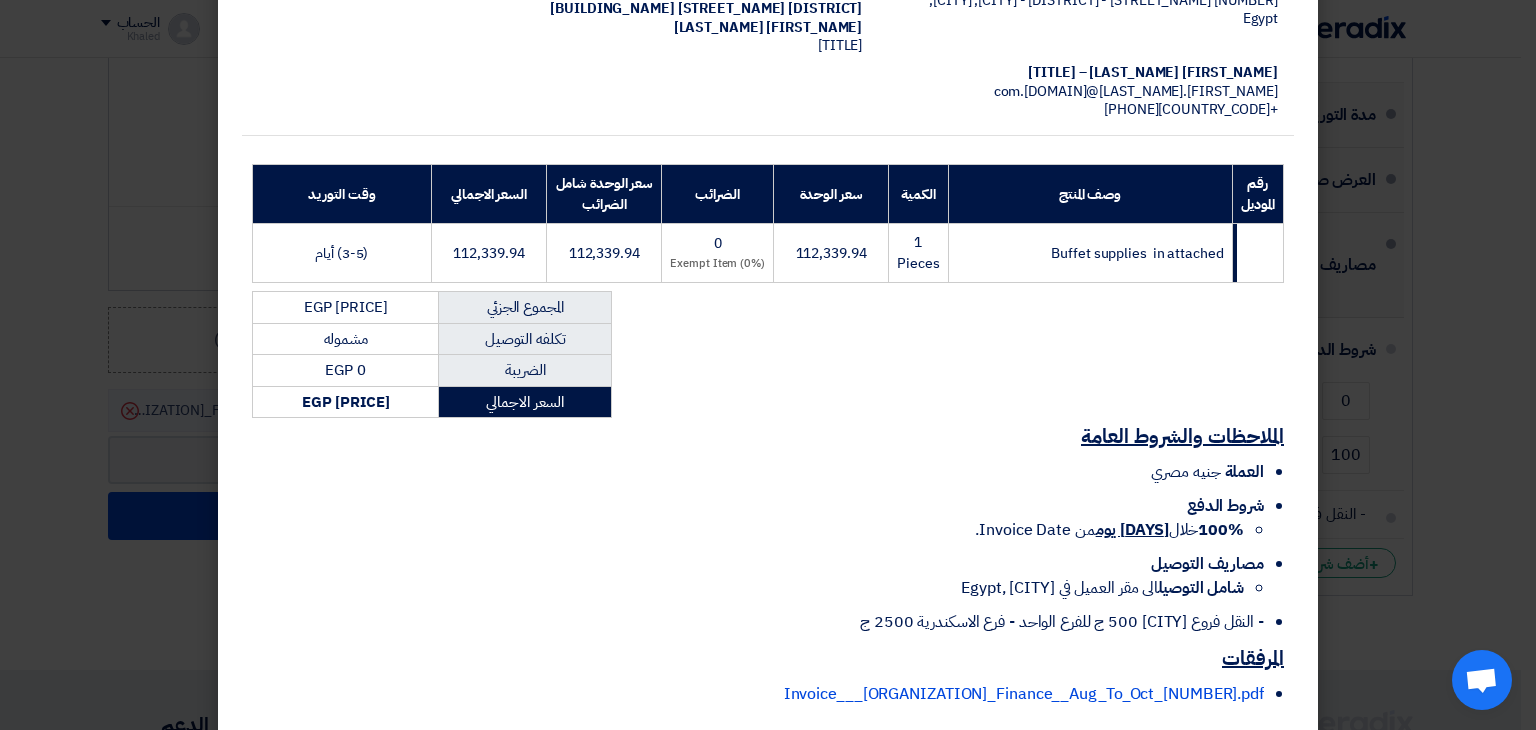 scroll, scrollTop: 303, scrollLeft: 0, axis: vertical 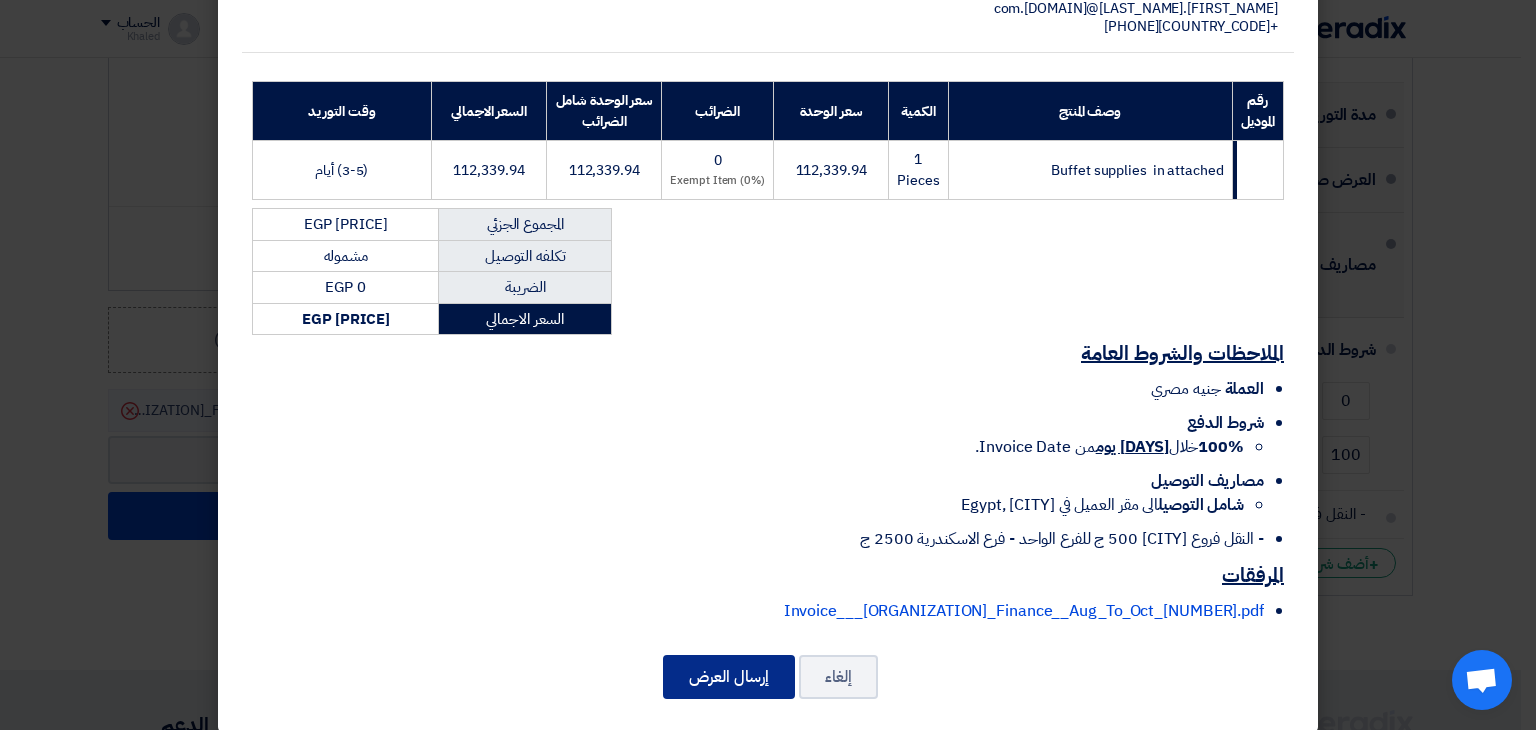 click on "إرسال العرض" 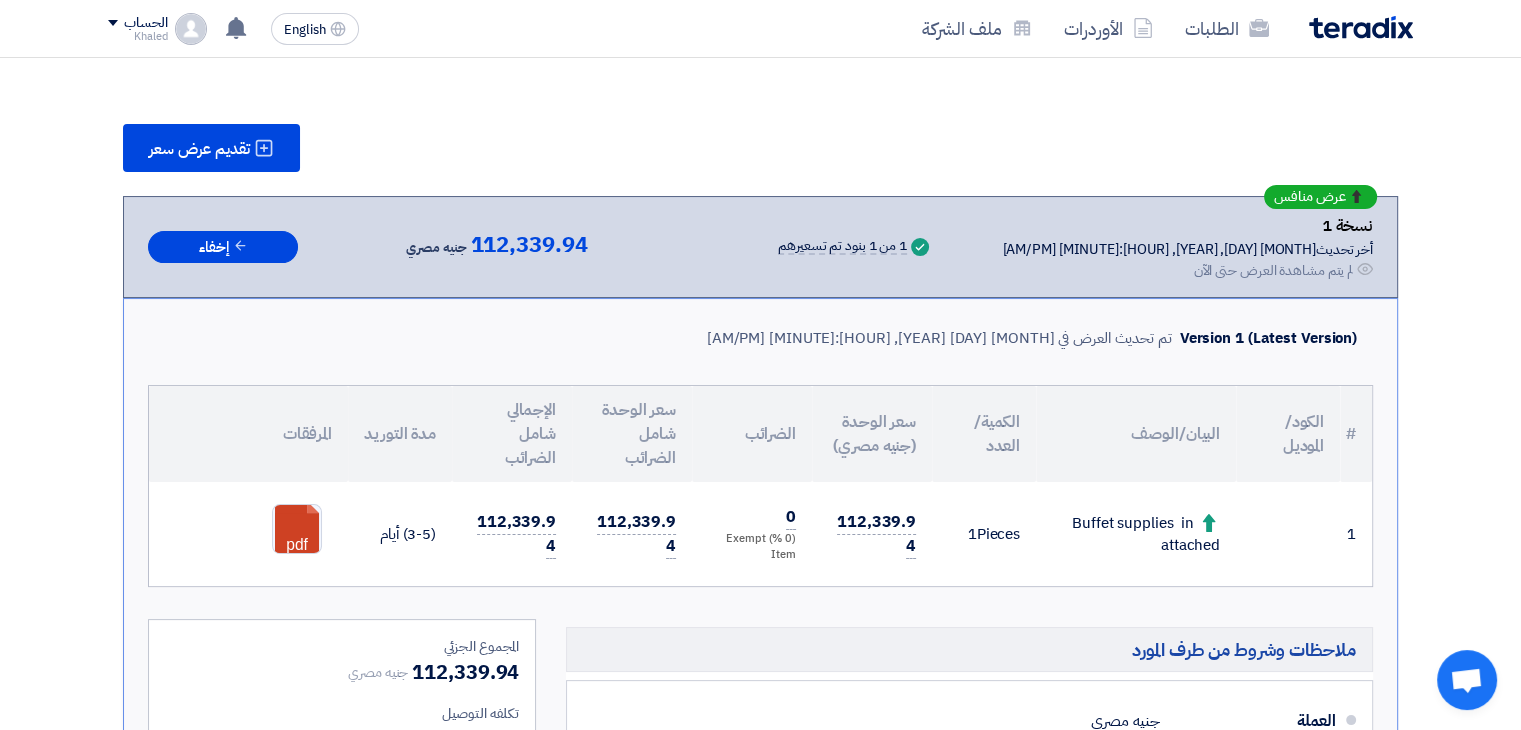 scroll, scrollTop: 222, scrollLeft: 0, axis: vertical 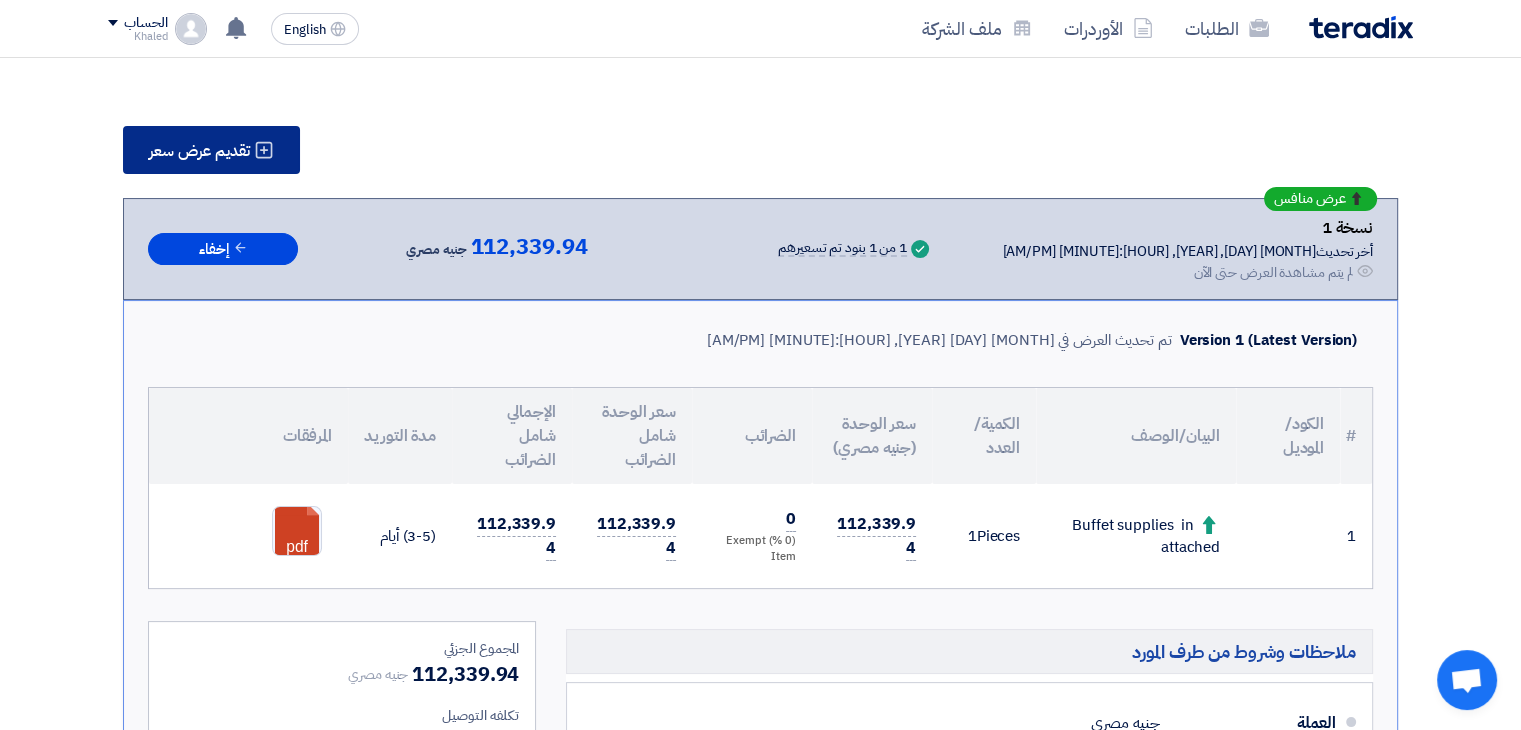 click on "تقديم عرض سعر" 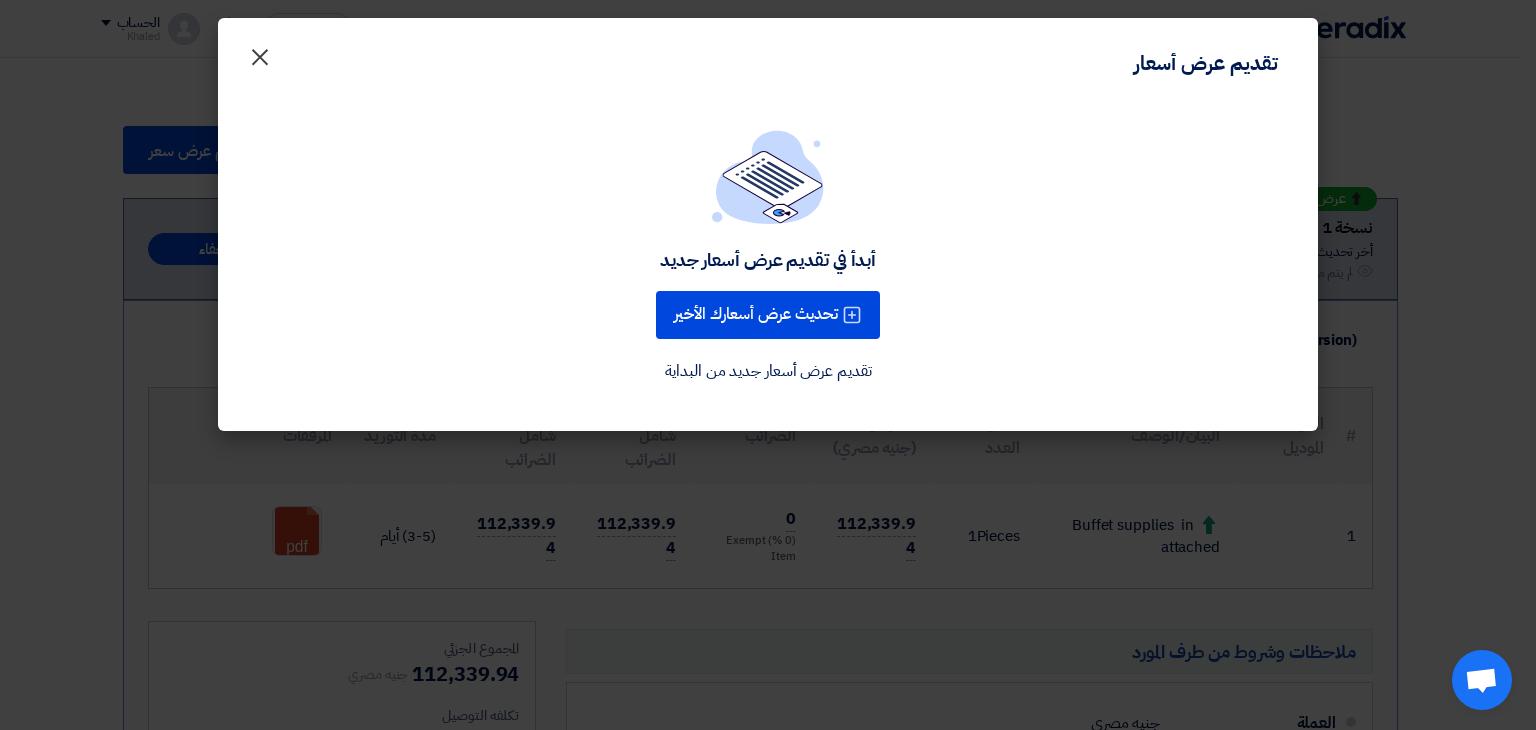 click on "×" 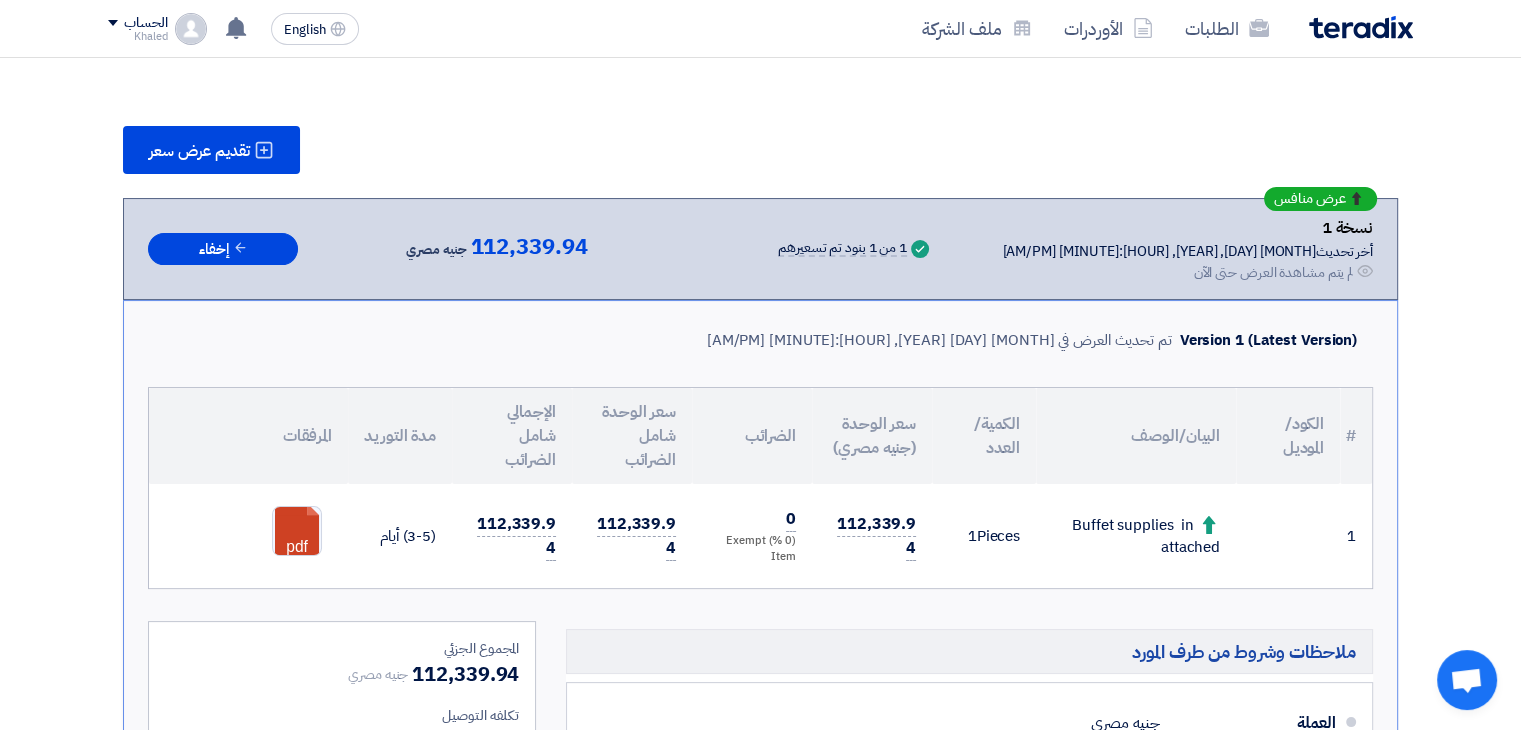 click 